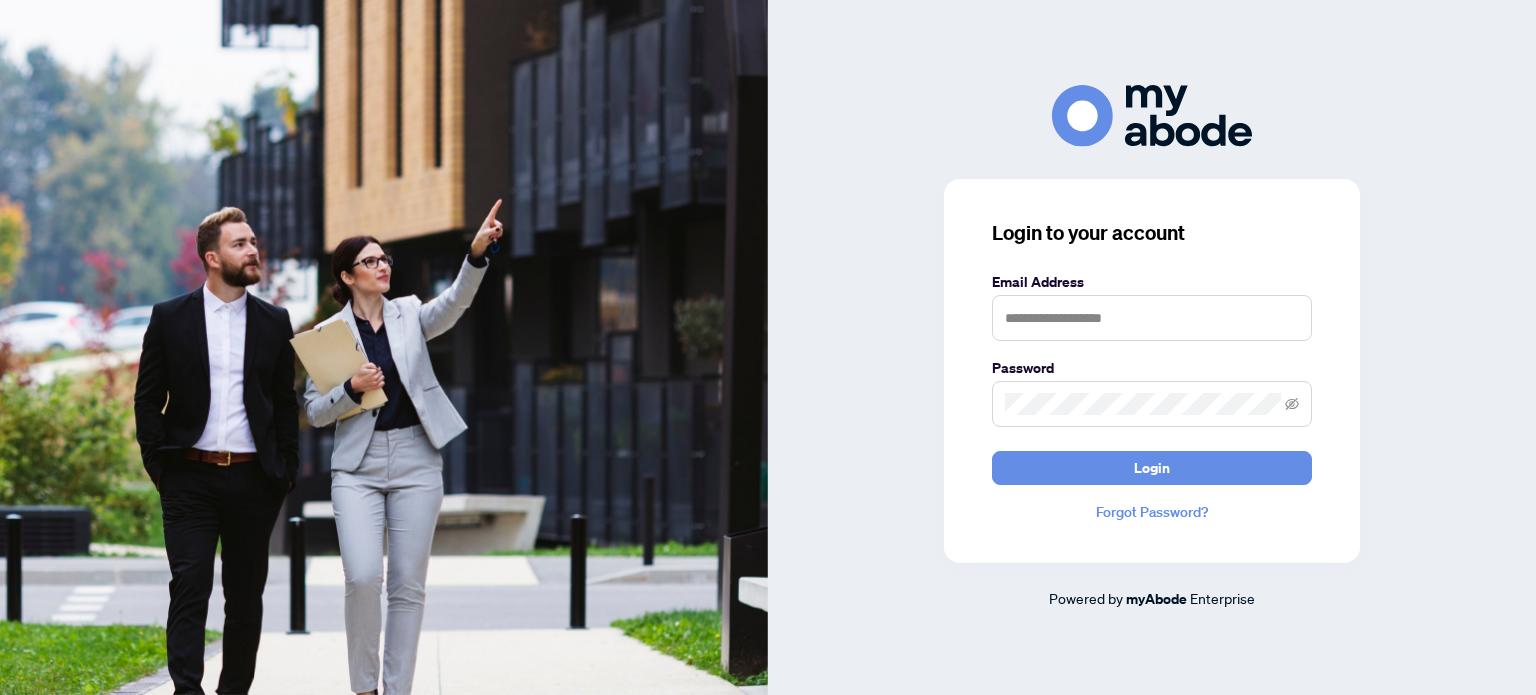 scroll, scrollTop: 0, scrollLeft: 0, axis: both 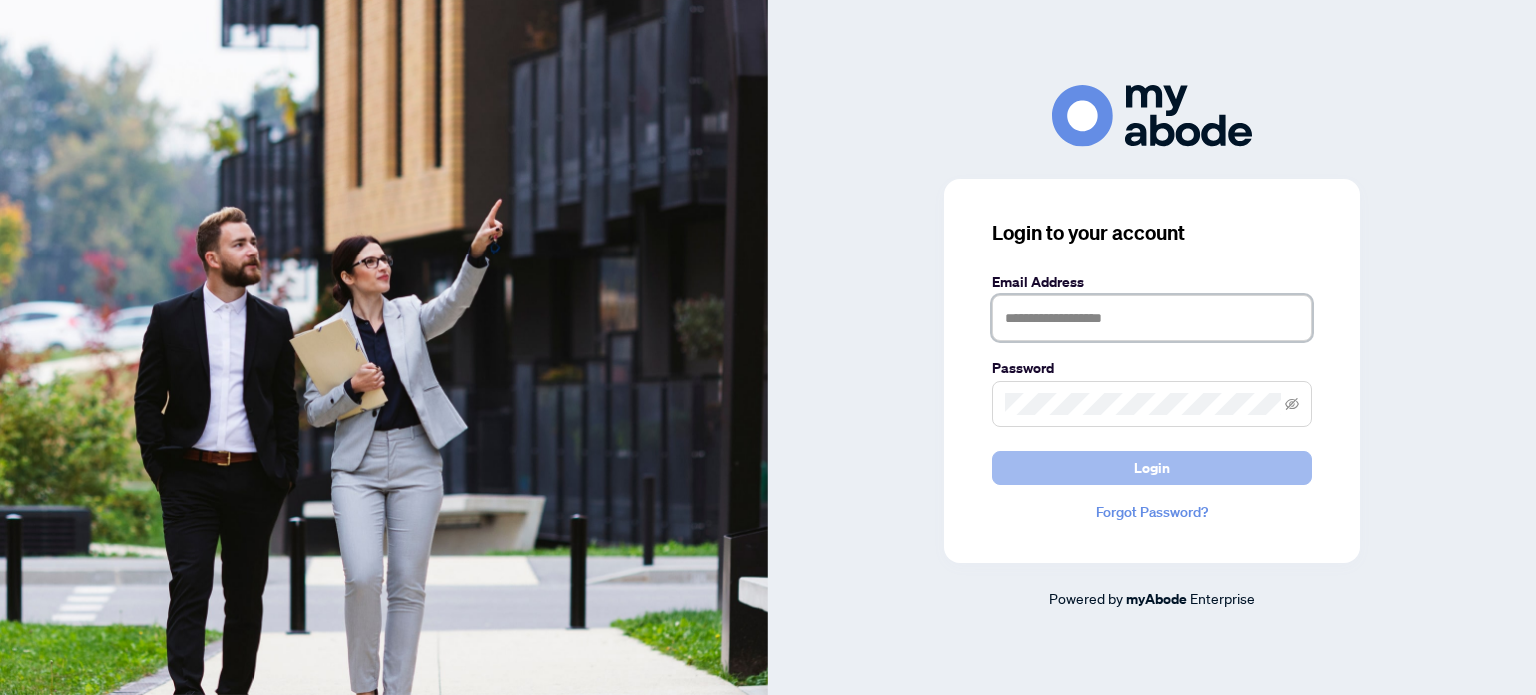 type on "**********" 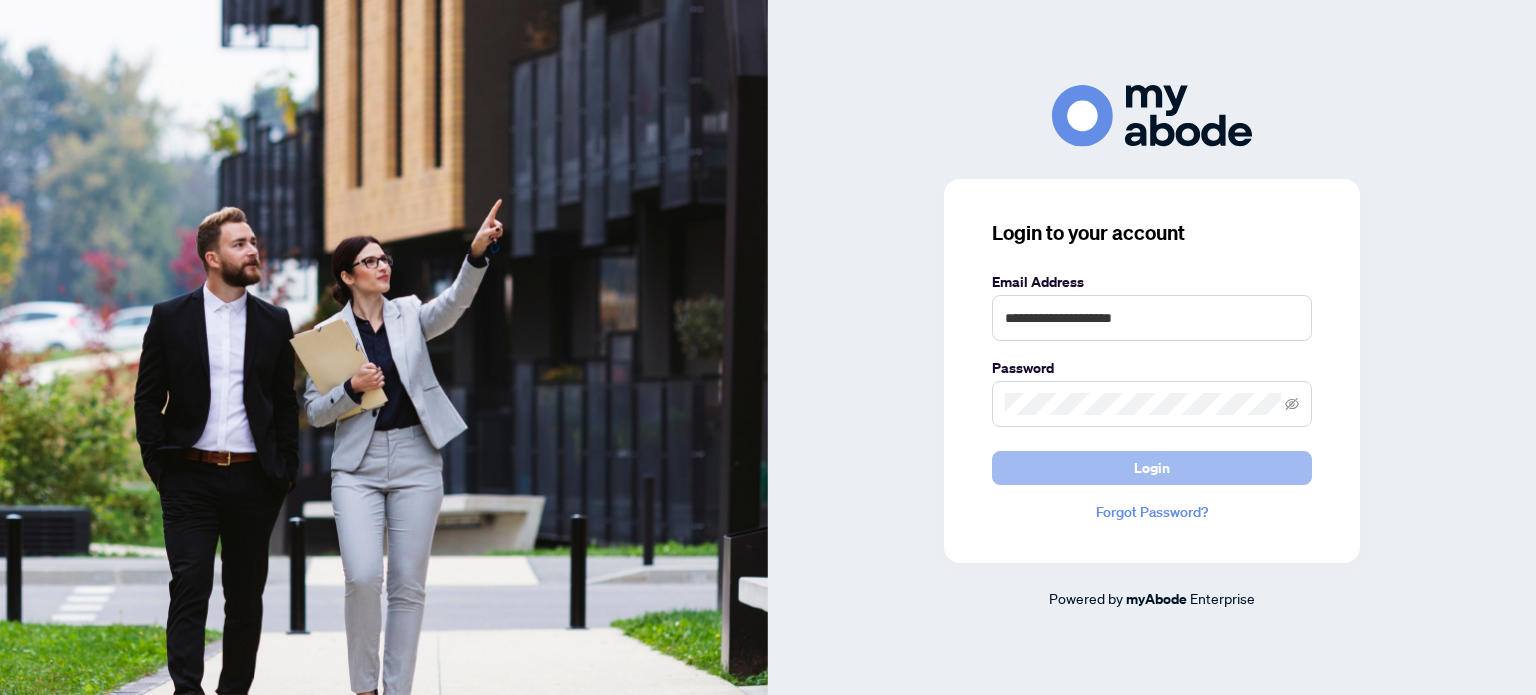 click on "Login" at bounding box center (1152, 468) 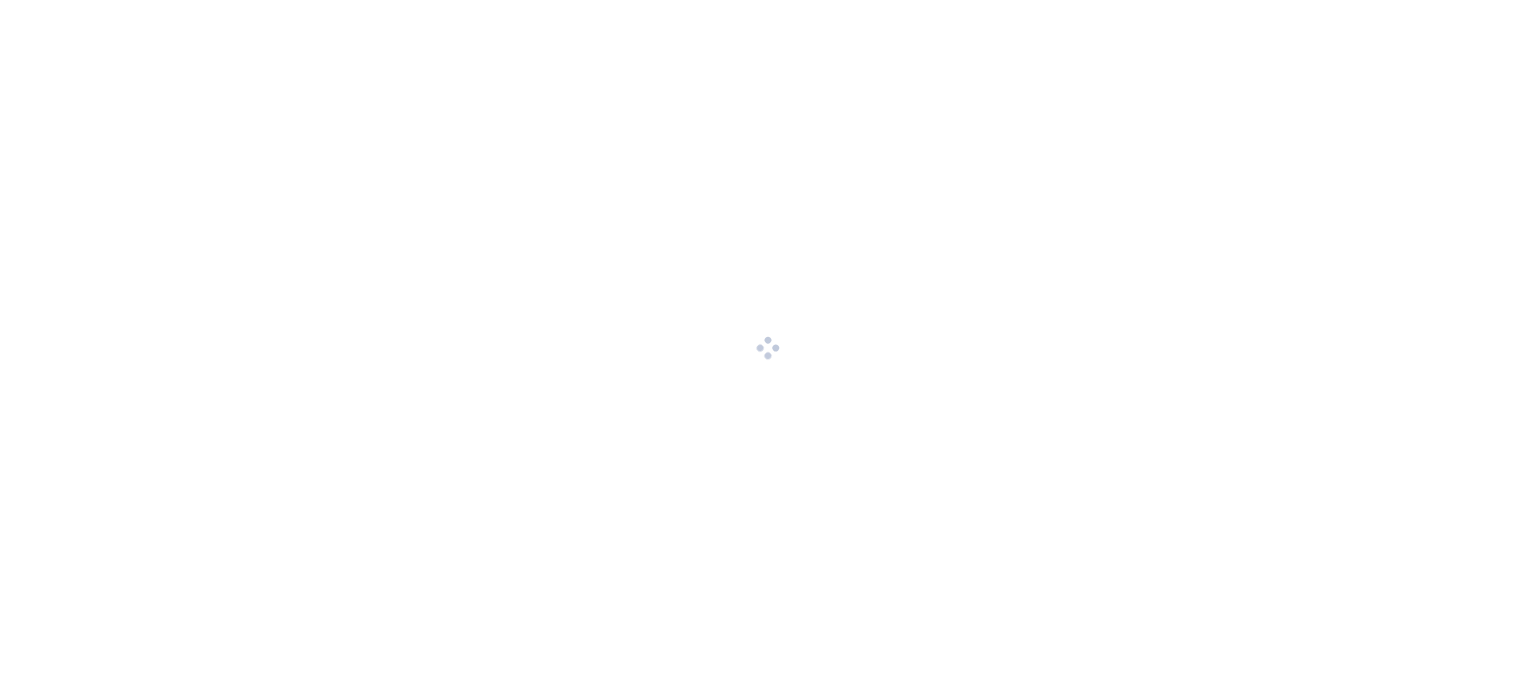 scroll, scrollTop: 0, scrollLeft: 0, axis: both 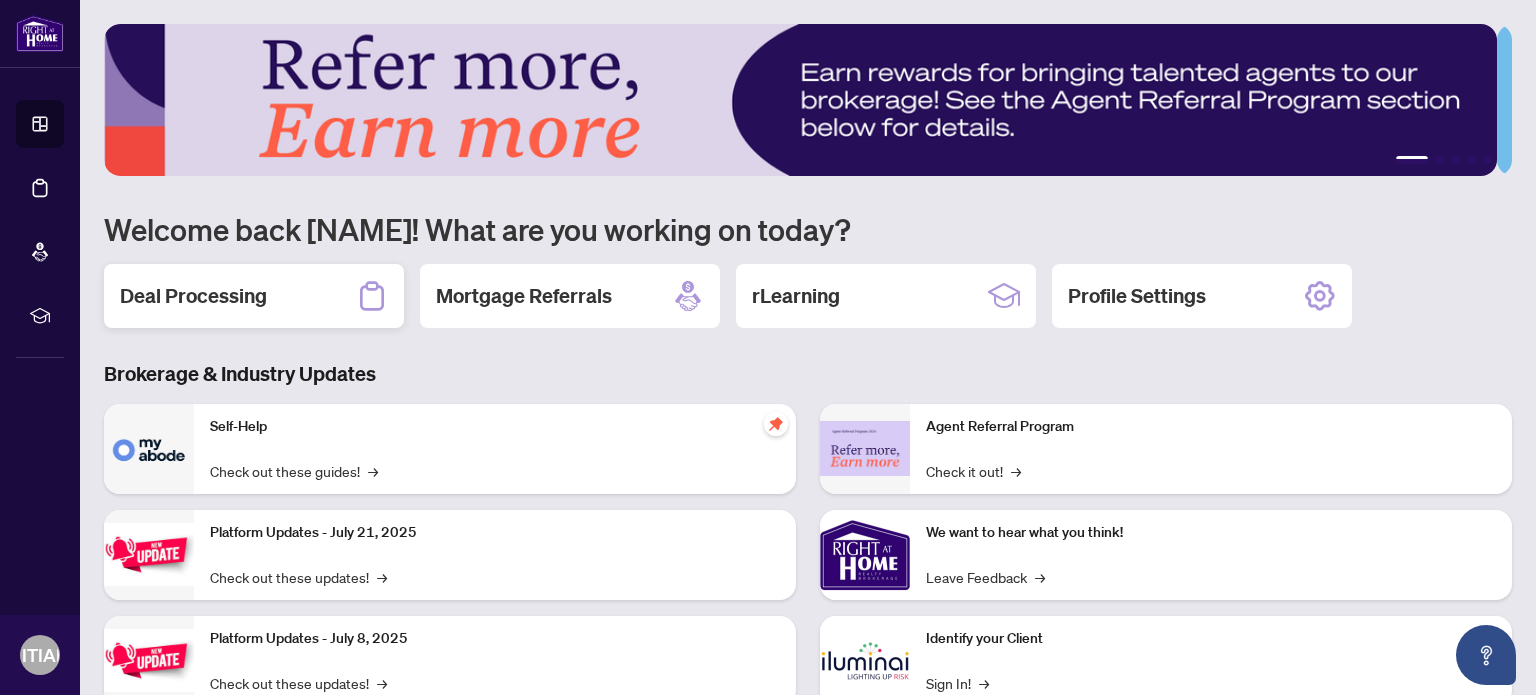 click on "Deal Processing" at bounding box center [254, 296] 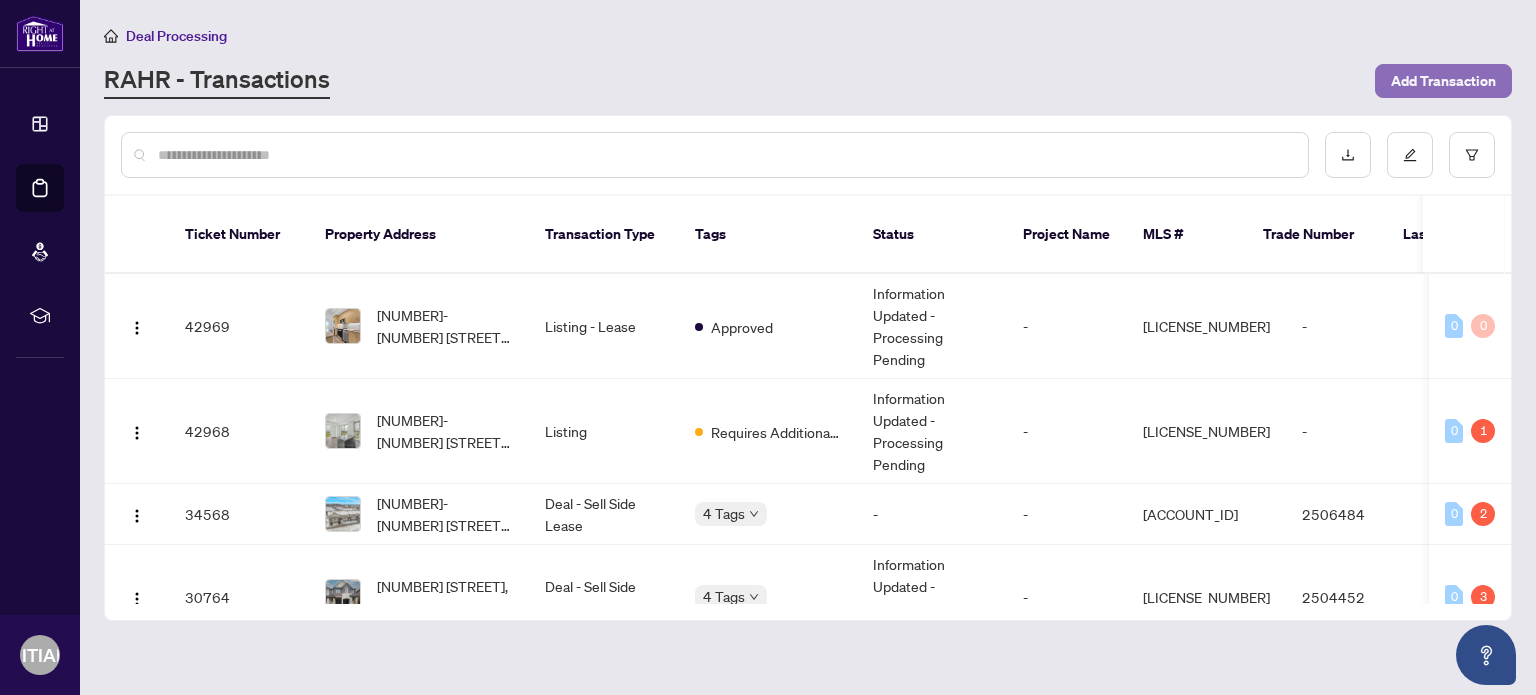 click on "Add Transaction" at bounding box center (1443, 81) 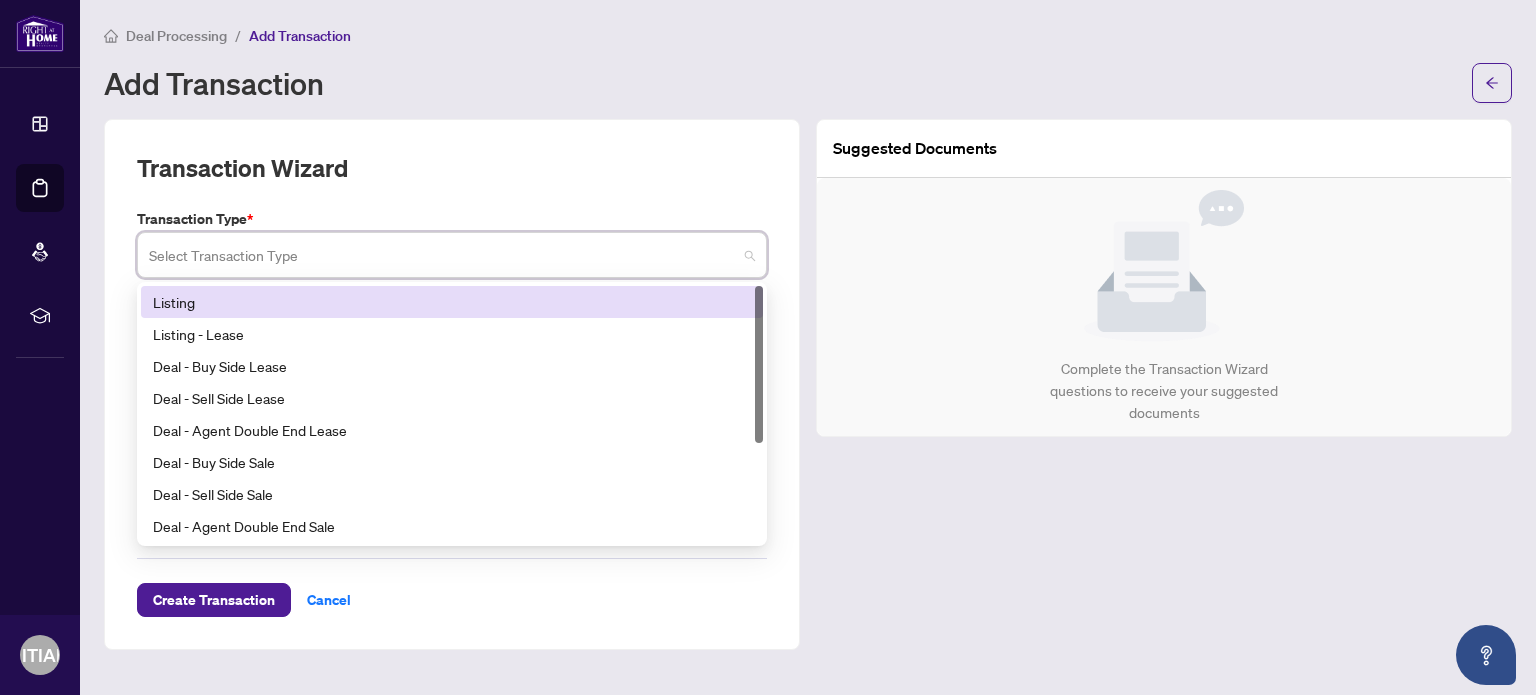 click at bounding box center [443, 258] 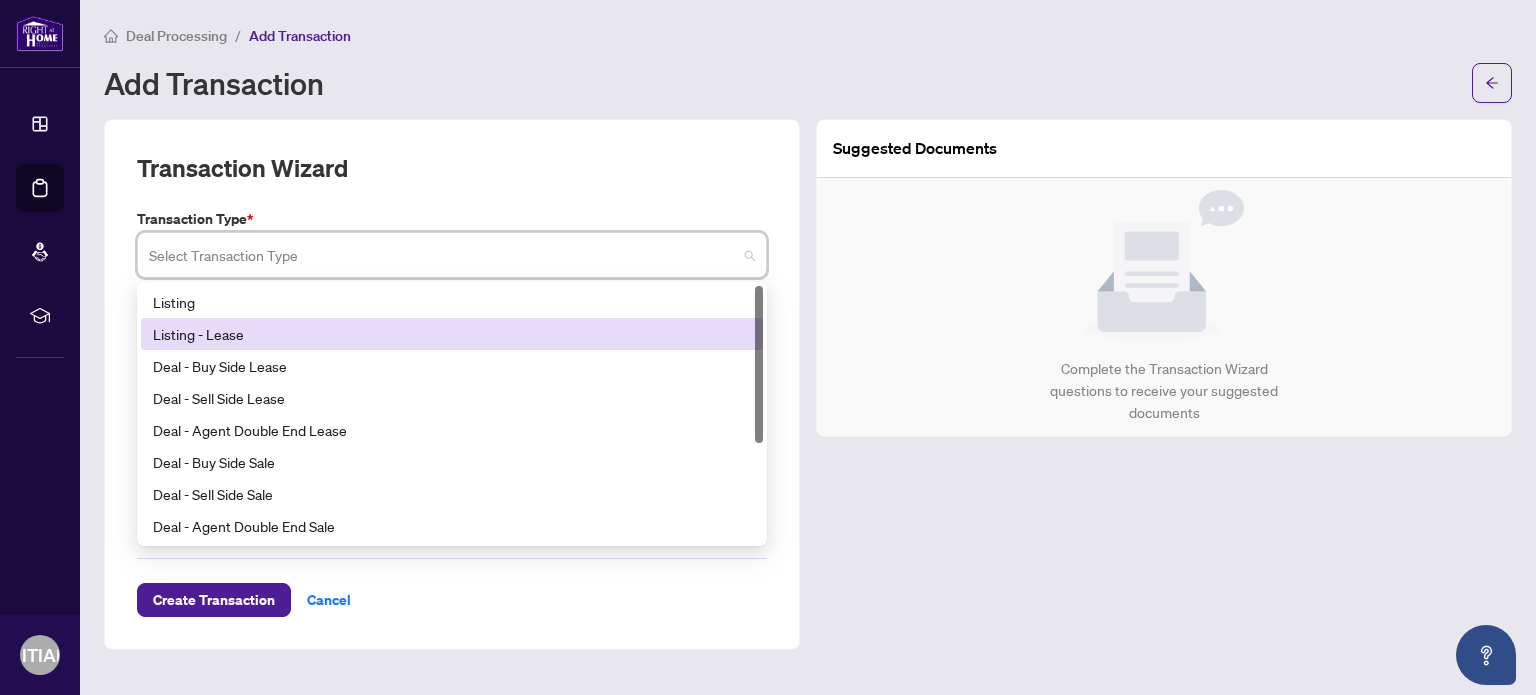 click on "Listing - Lease" at bounding box center [452, 334] 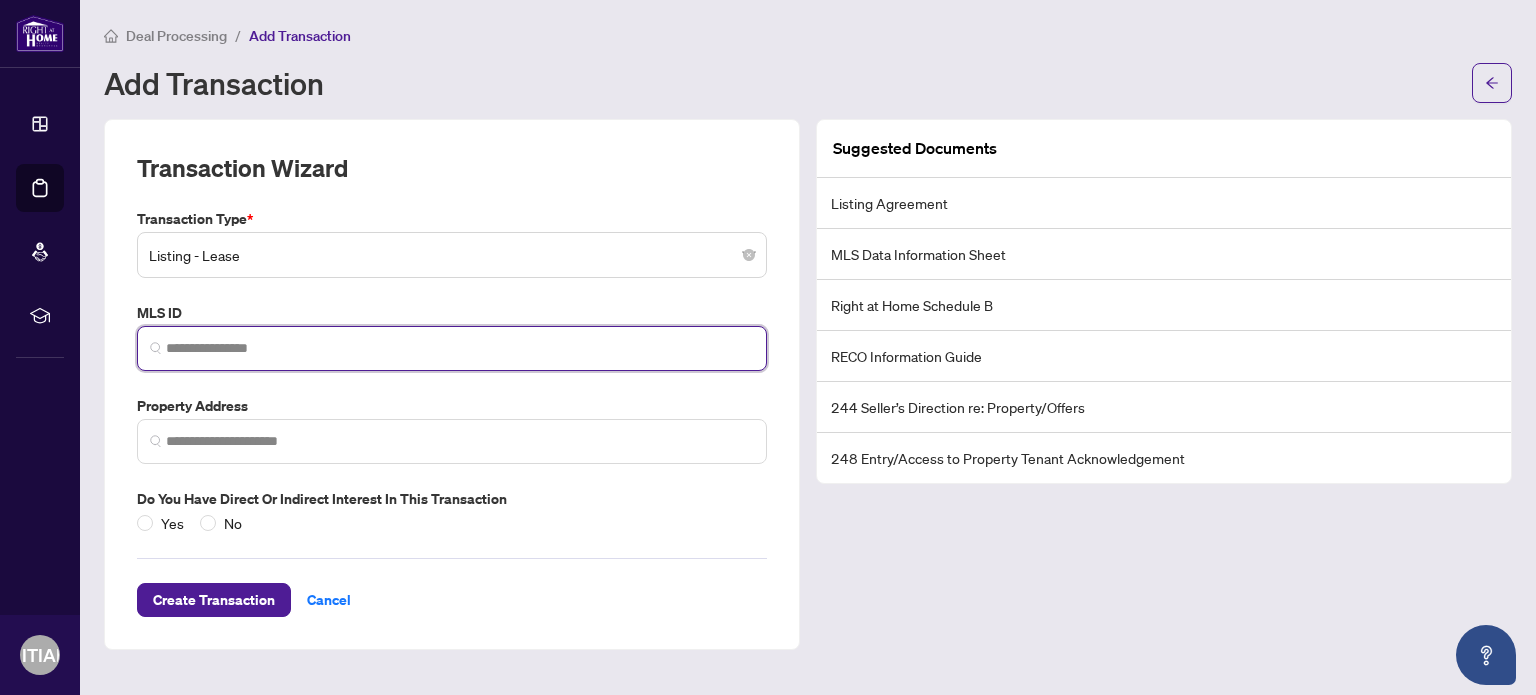 click at bounding box center [460, 348] 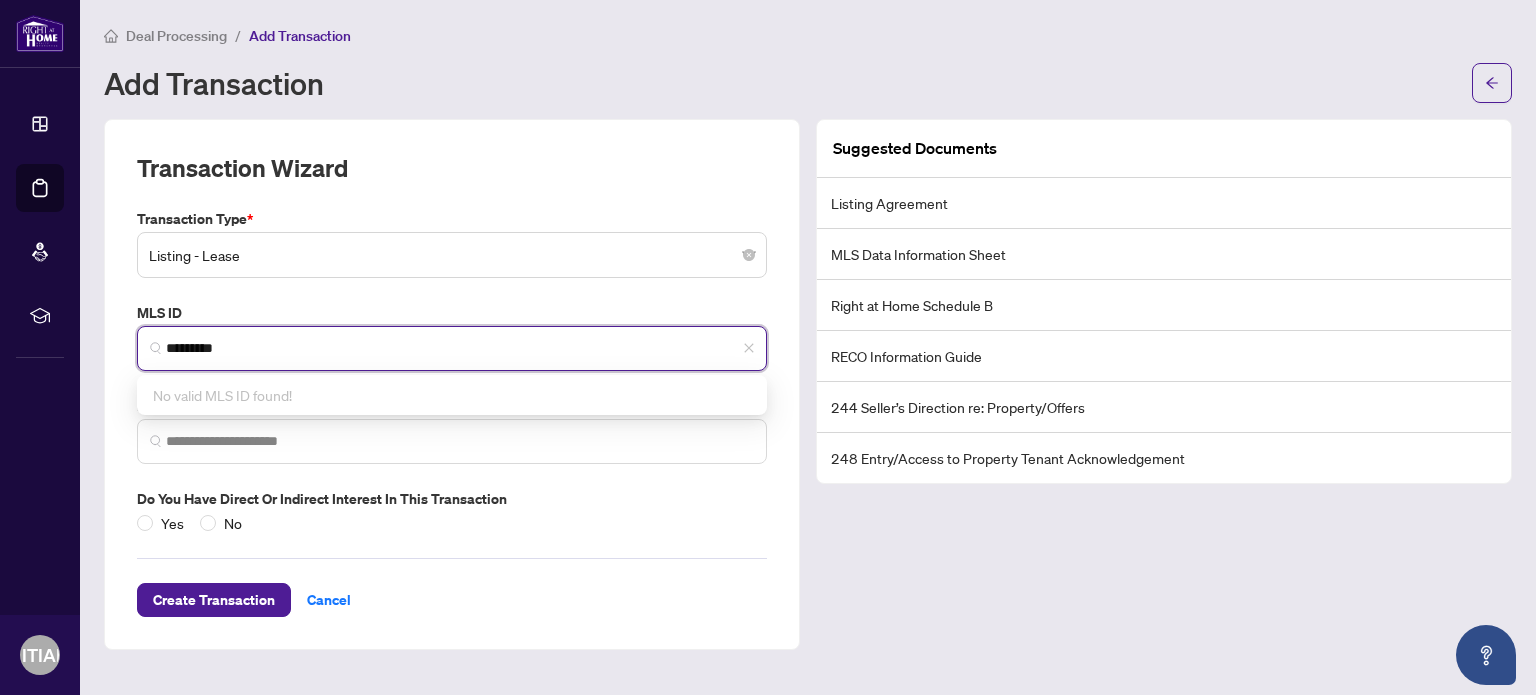 type on "*********" 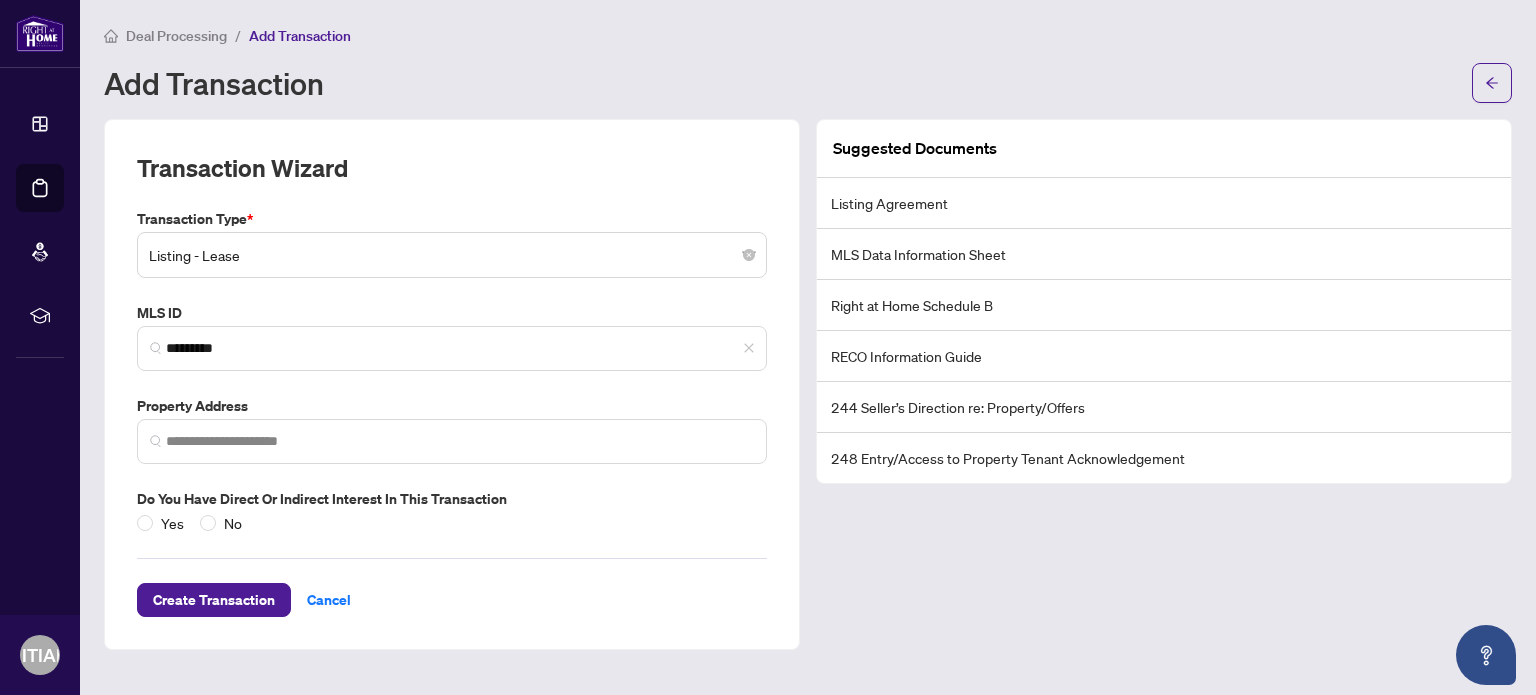 click on "Yes No" at bounding box center [452, 523] 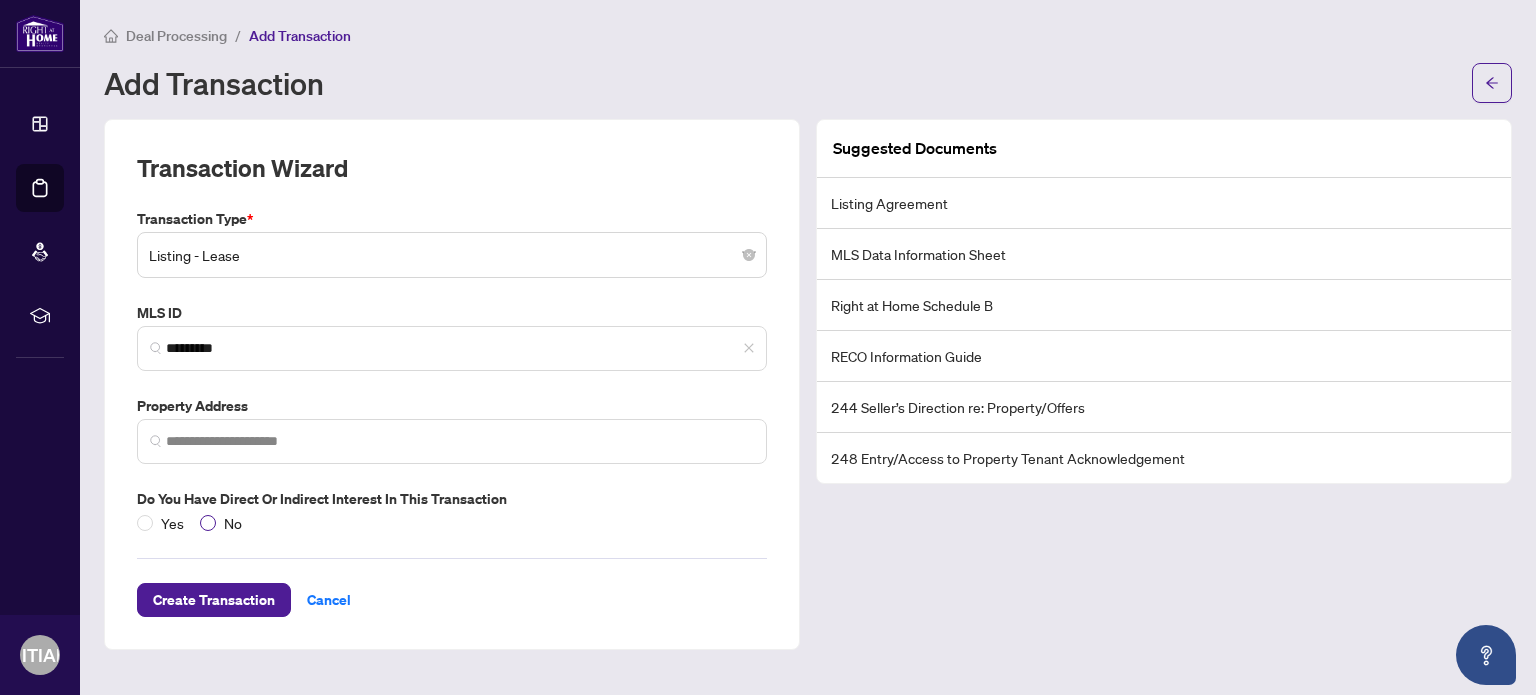 click on "No" at bounding box center (233, 523) 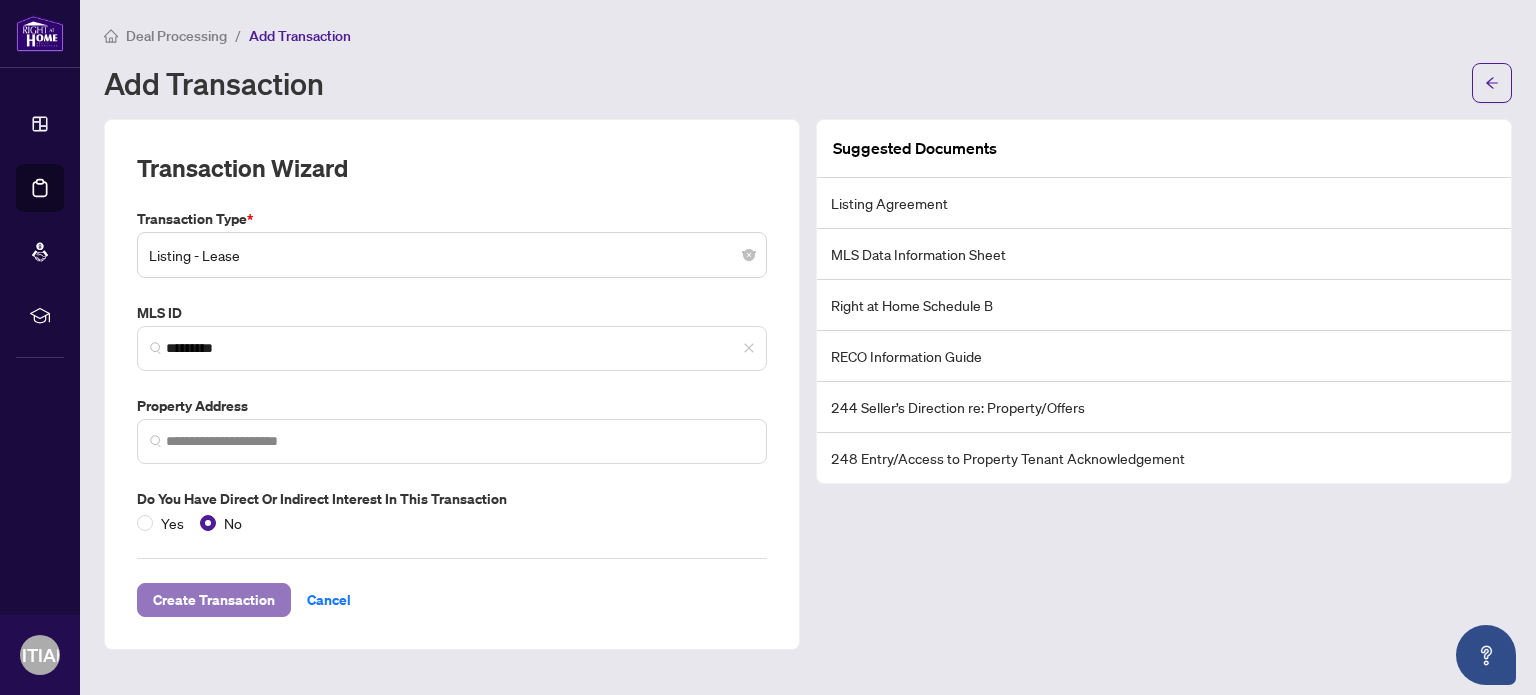 click on "Create Transaction" at bounding box center (214, 600) 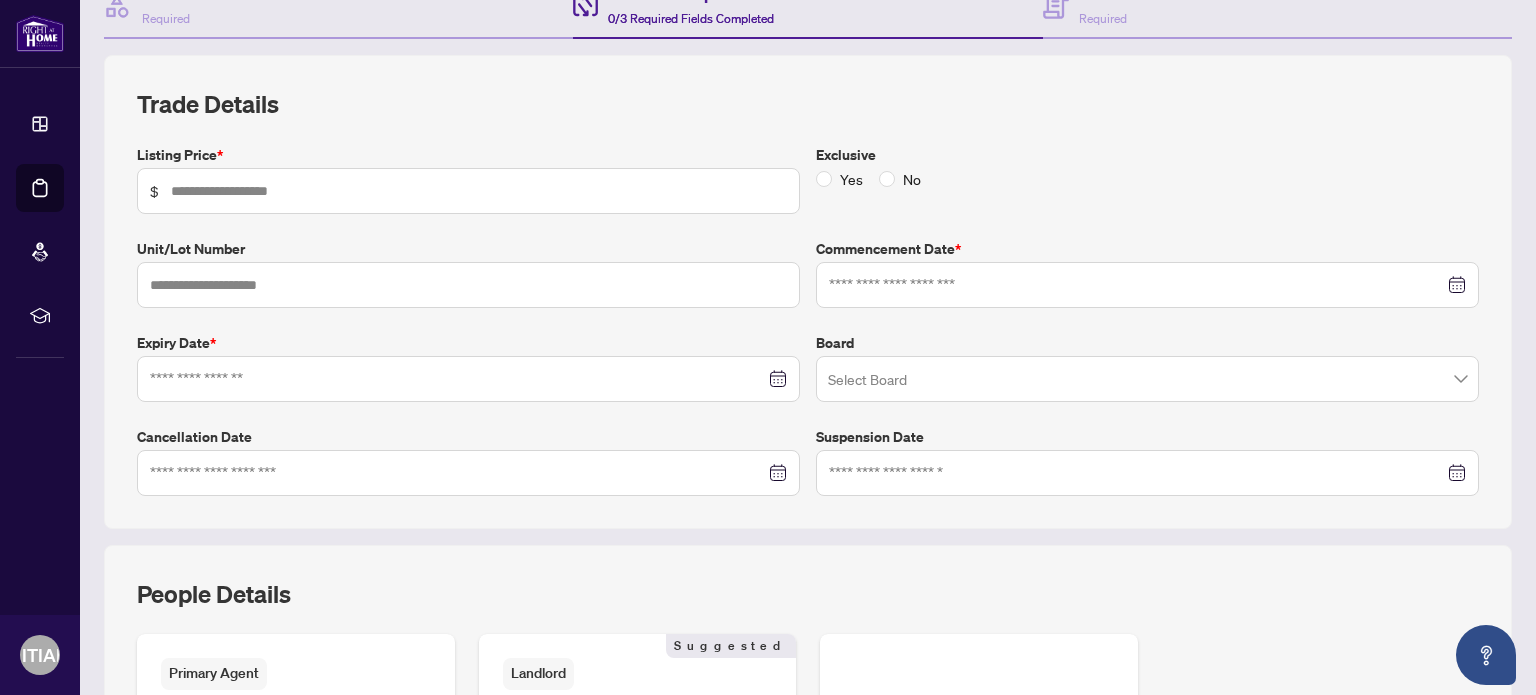 scroll, scrollTop: 224, scrollLeft: 0, axis: vertical 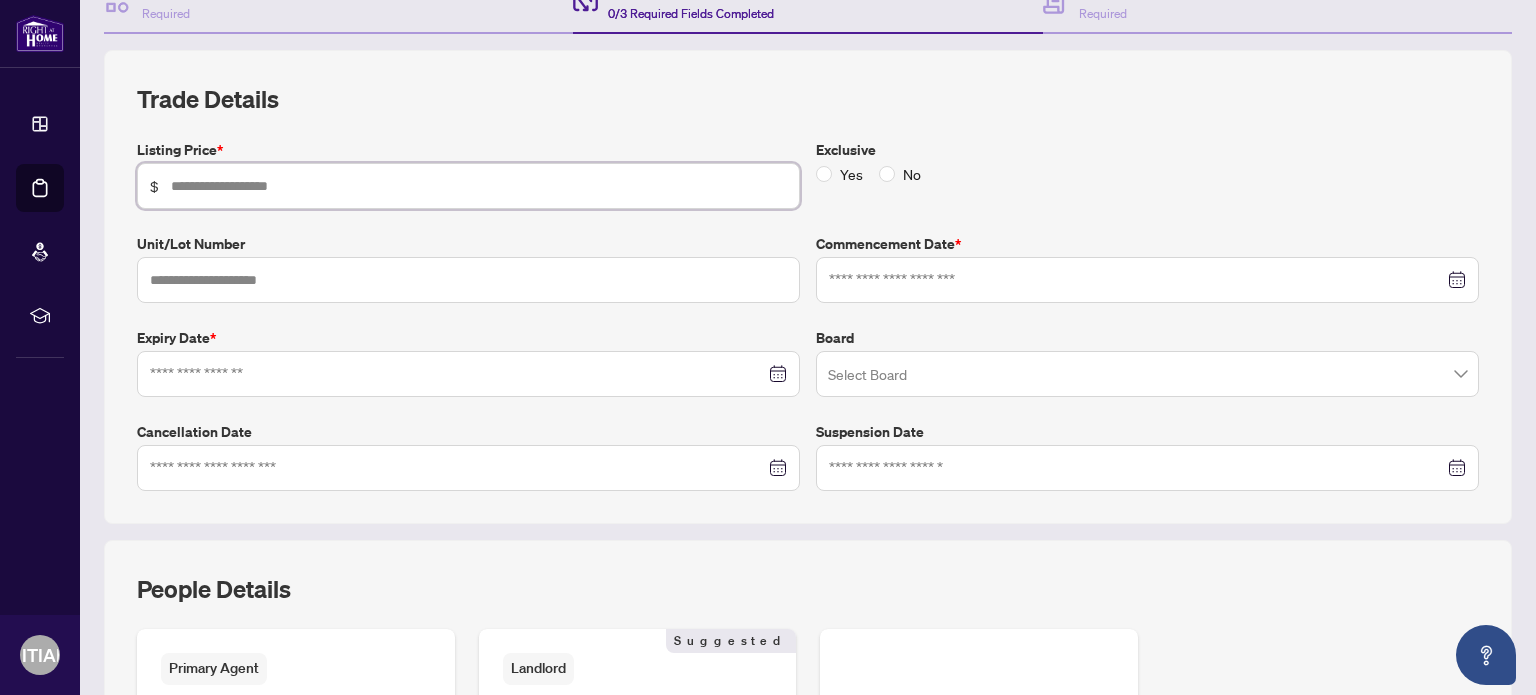 click at bounding box center [479, 186] 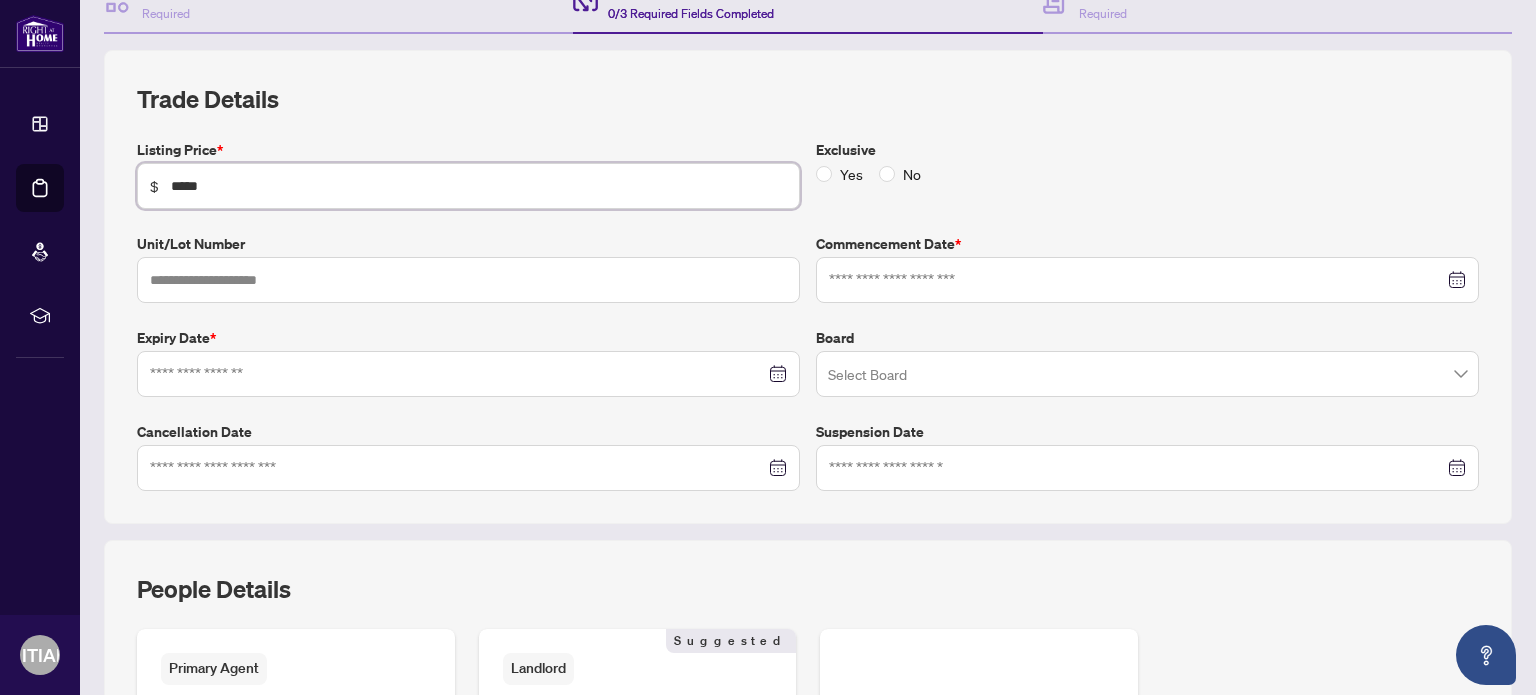 type on "*****" 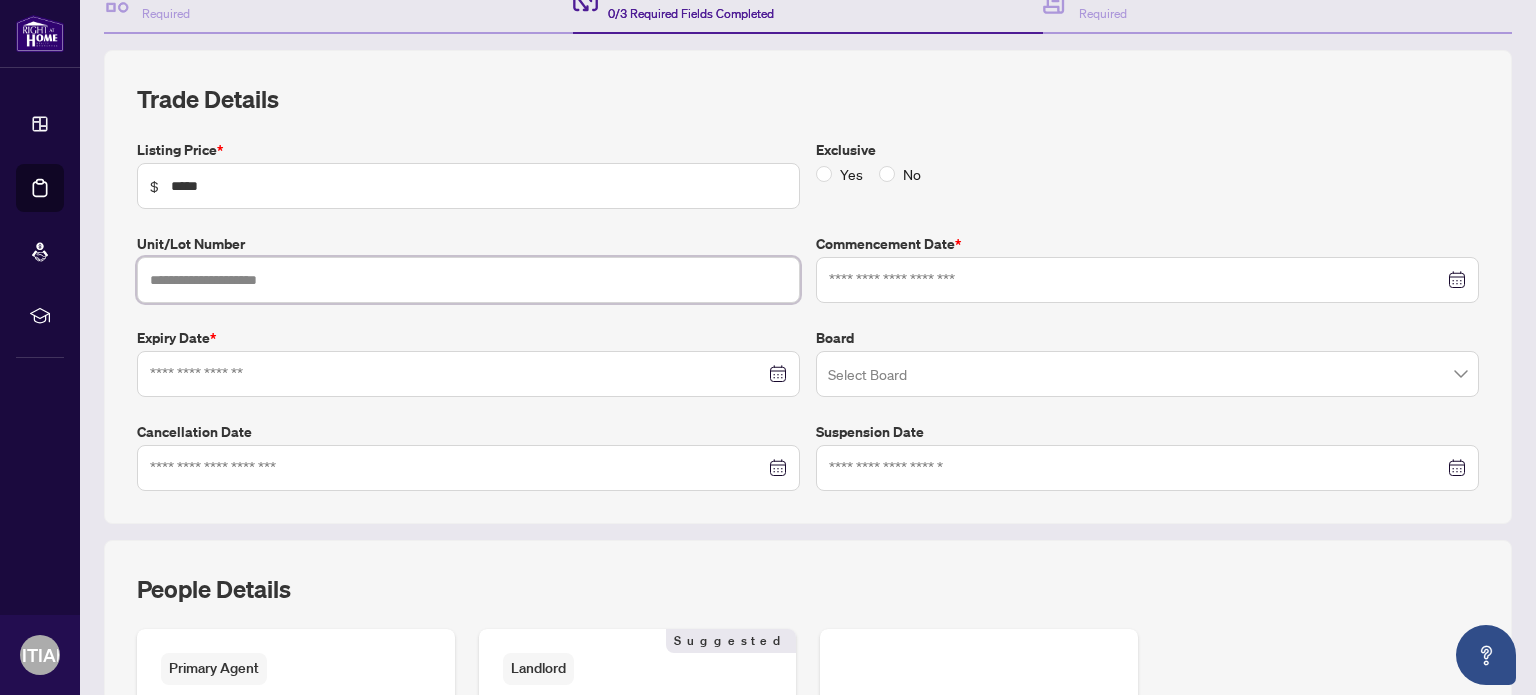 click at bounding box center [468, 280] 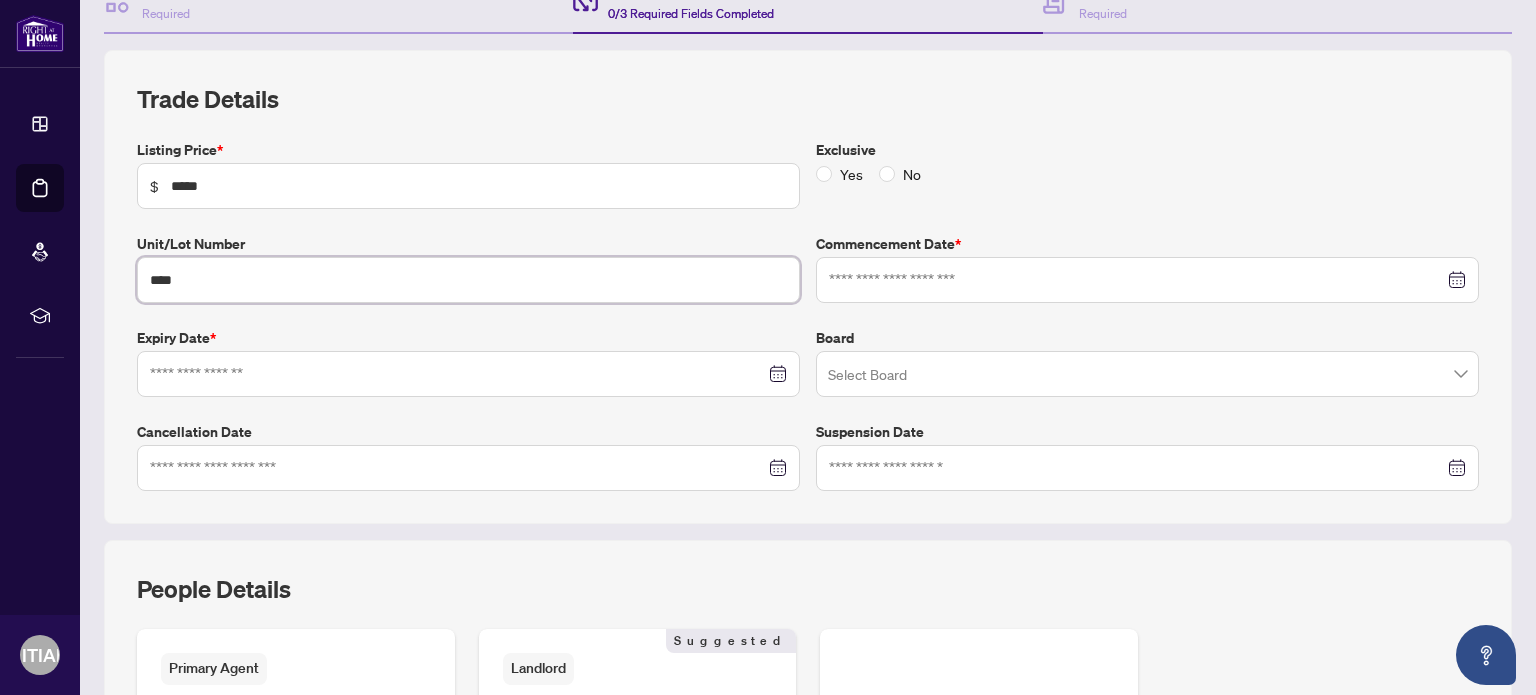 type on "****" 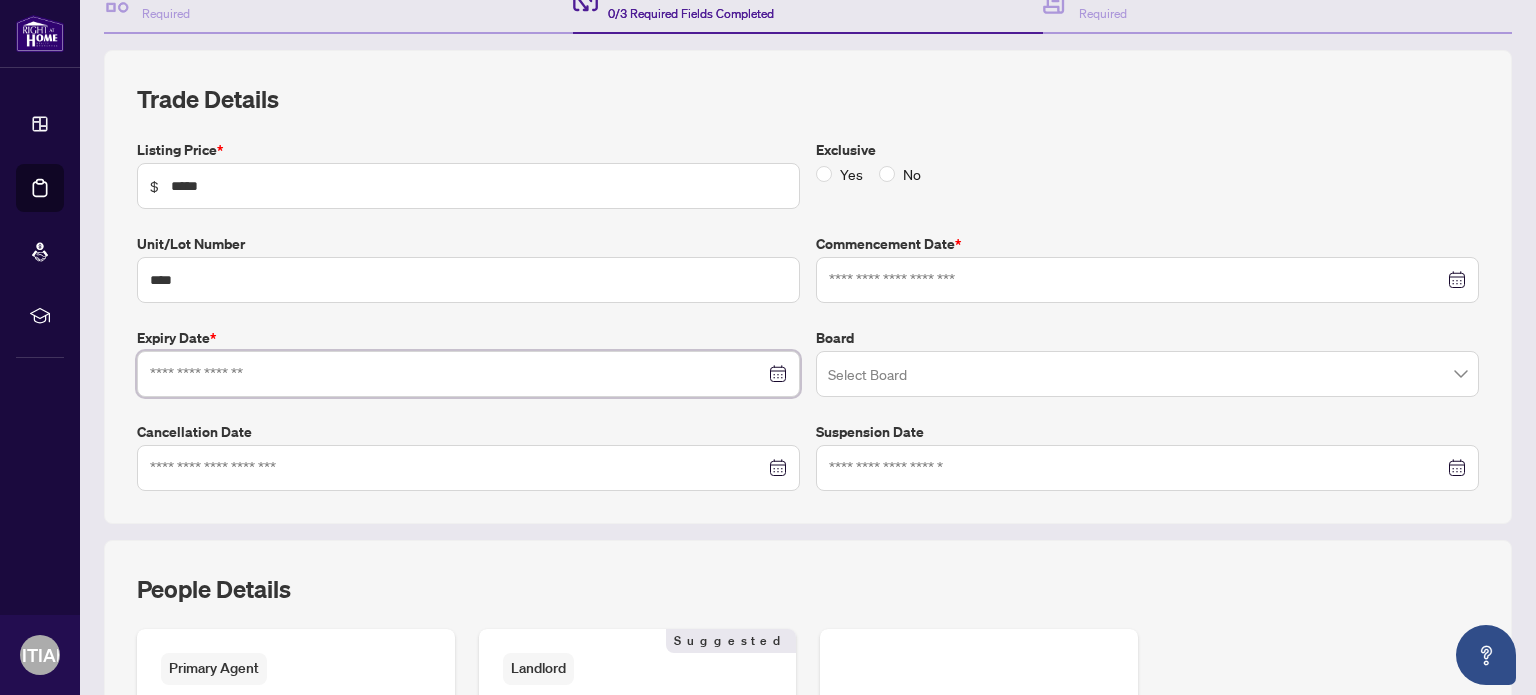 click at bounding box center [457, 374] 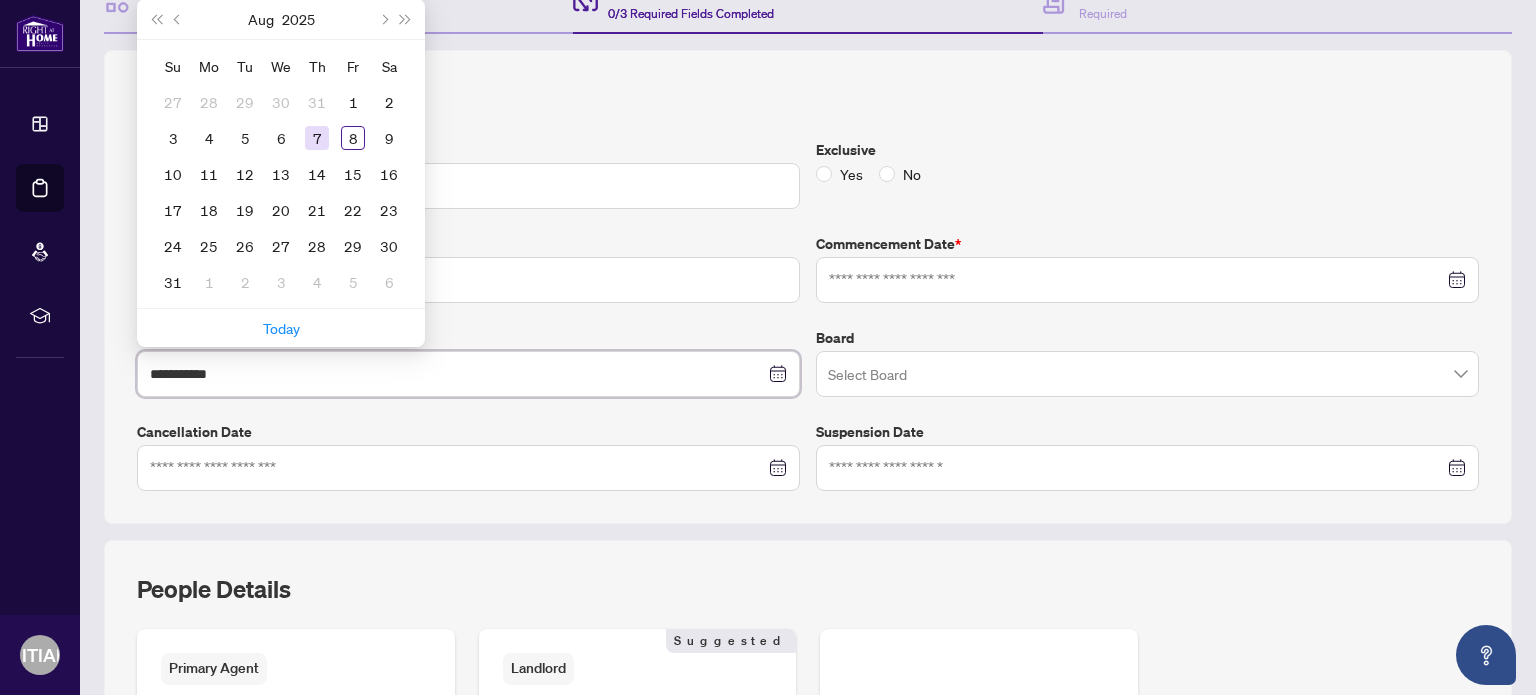 type on "**********" 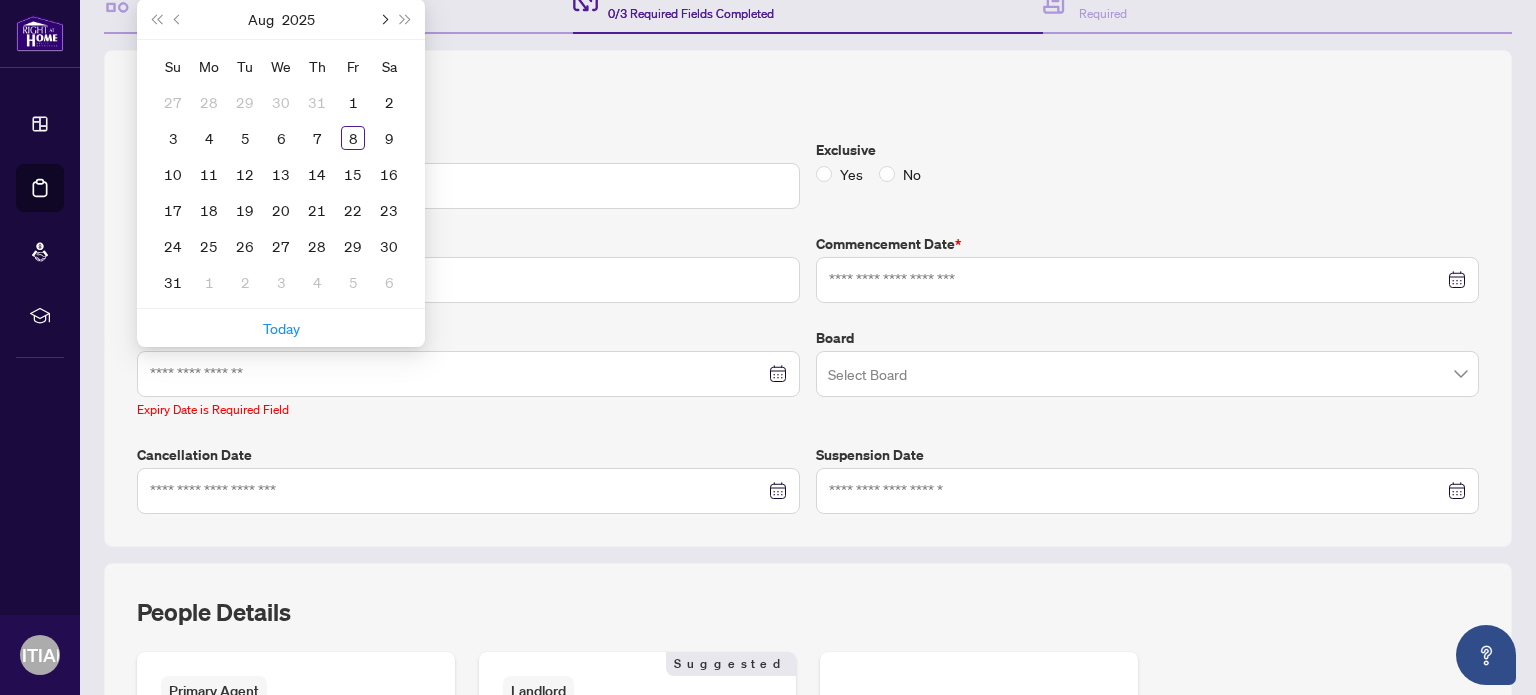 click at bounding box center [383, 19] 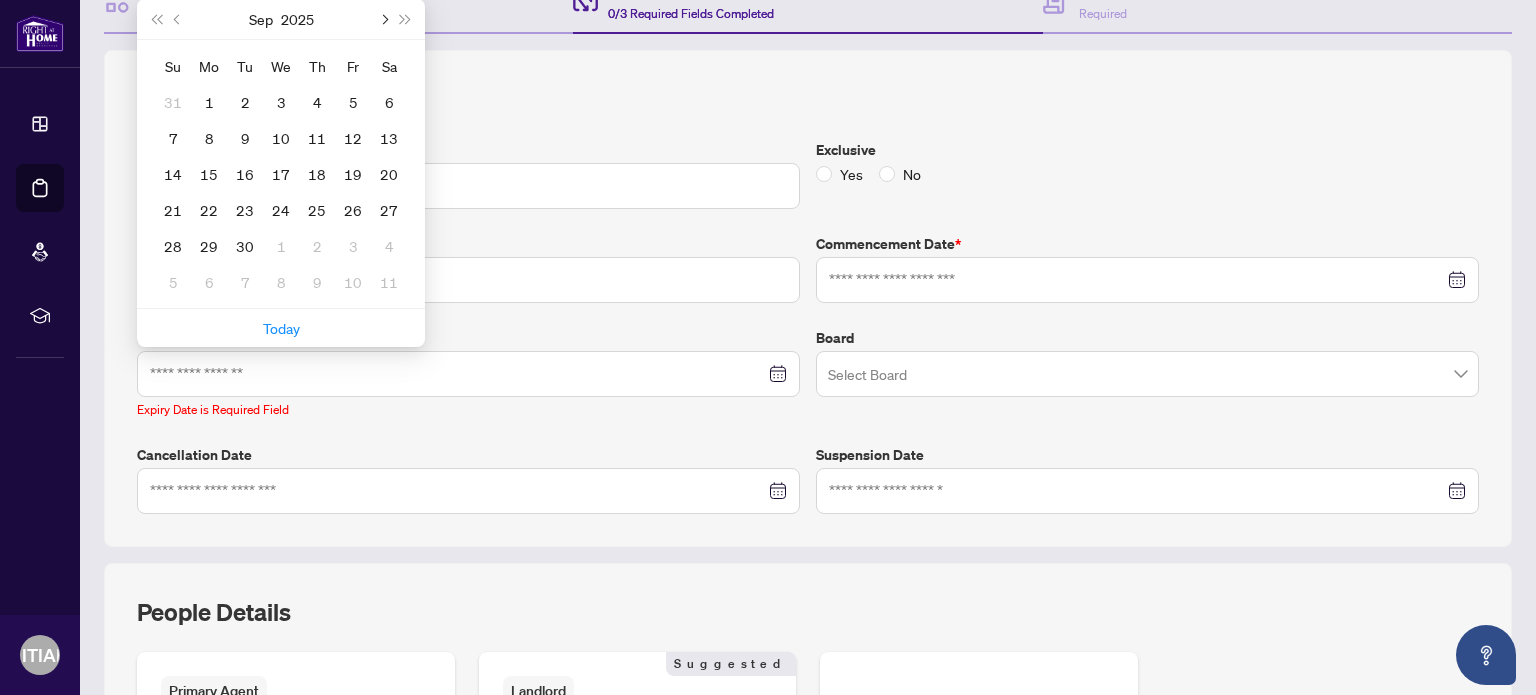 click at bounding box center [383, 19] 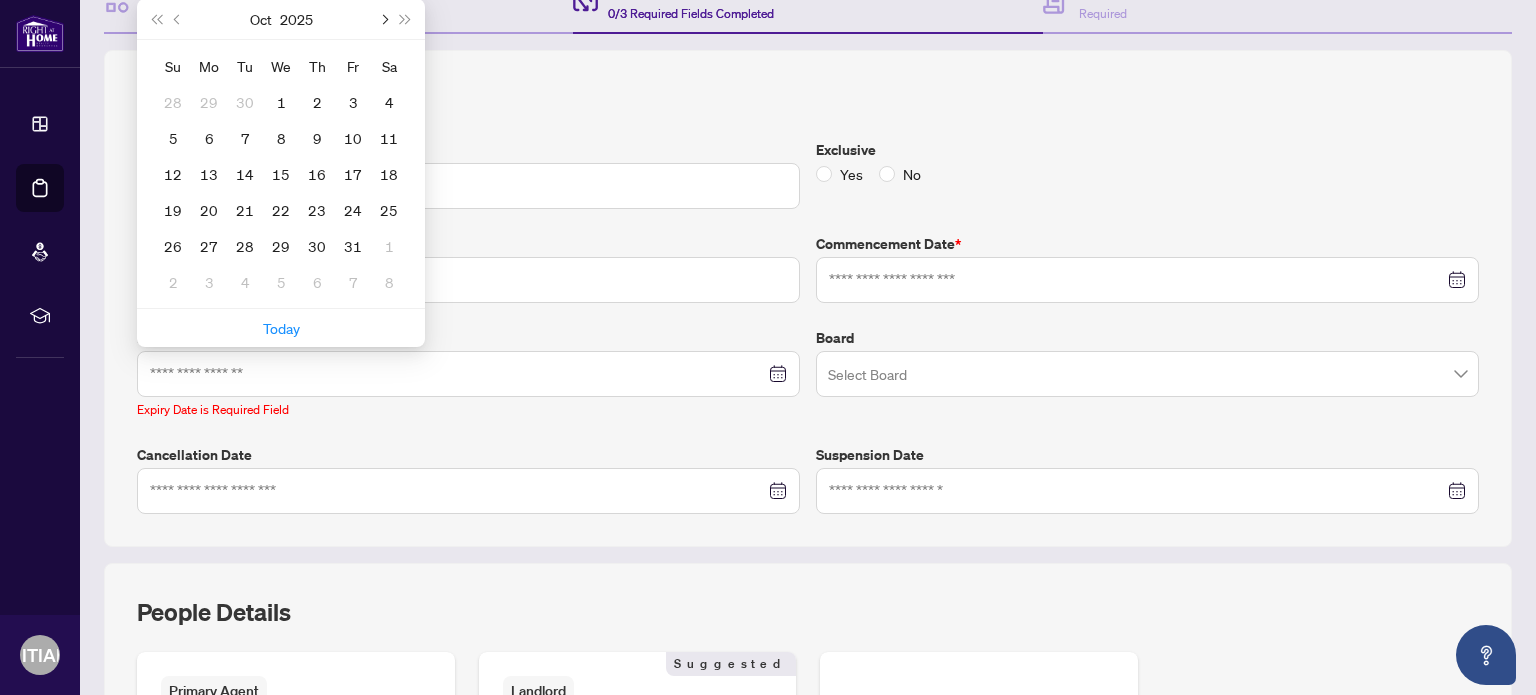 click at bounding box center (383, 19) 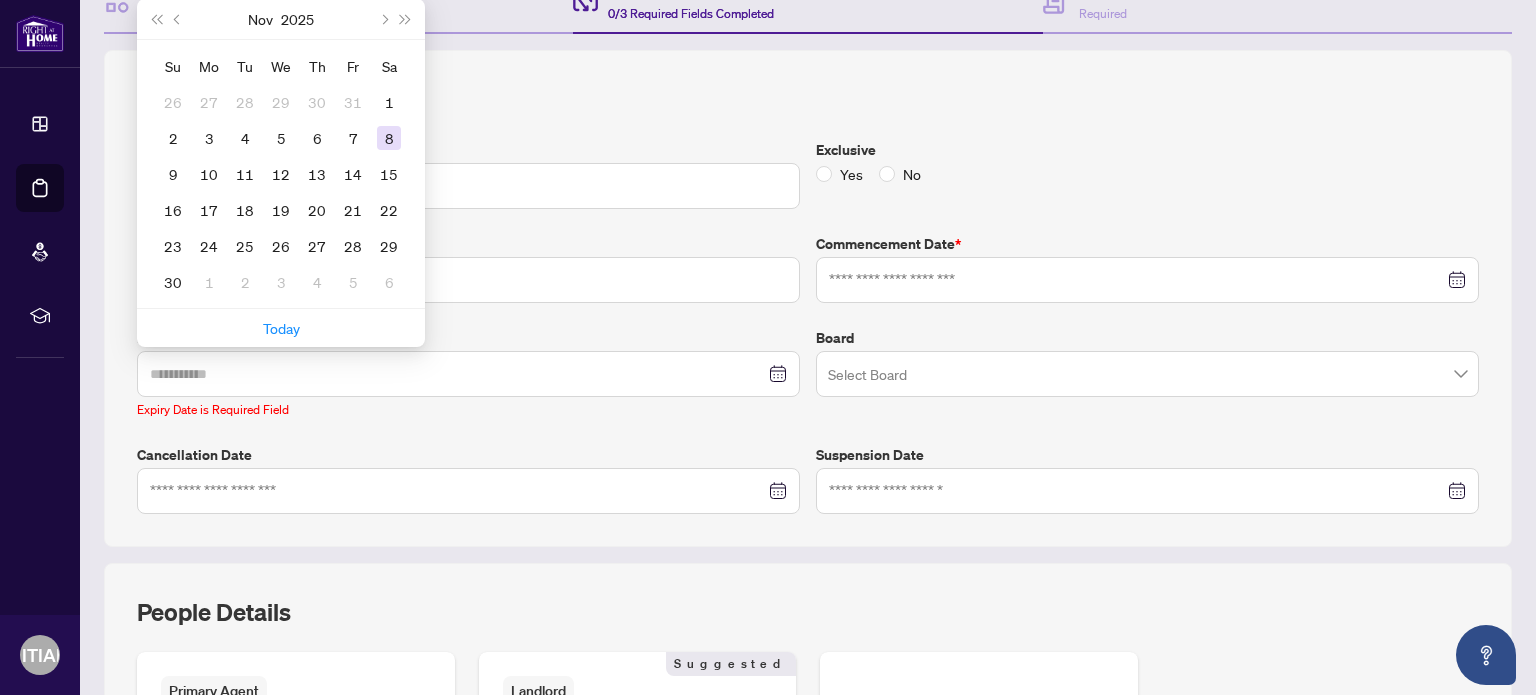type on "**********" 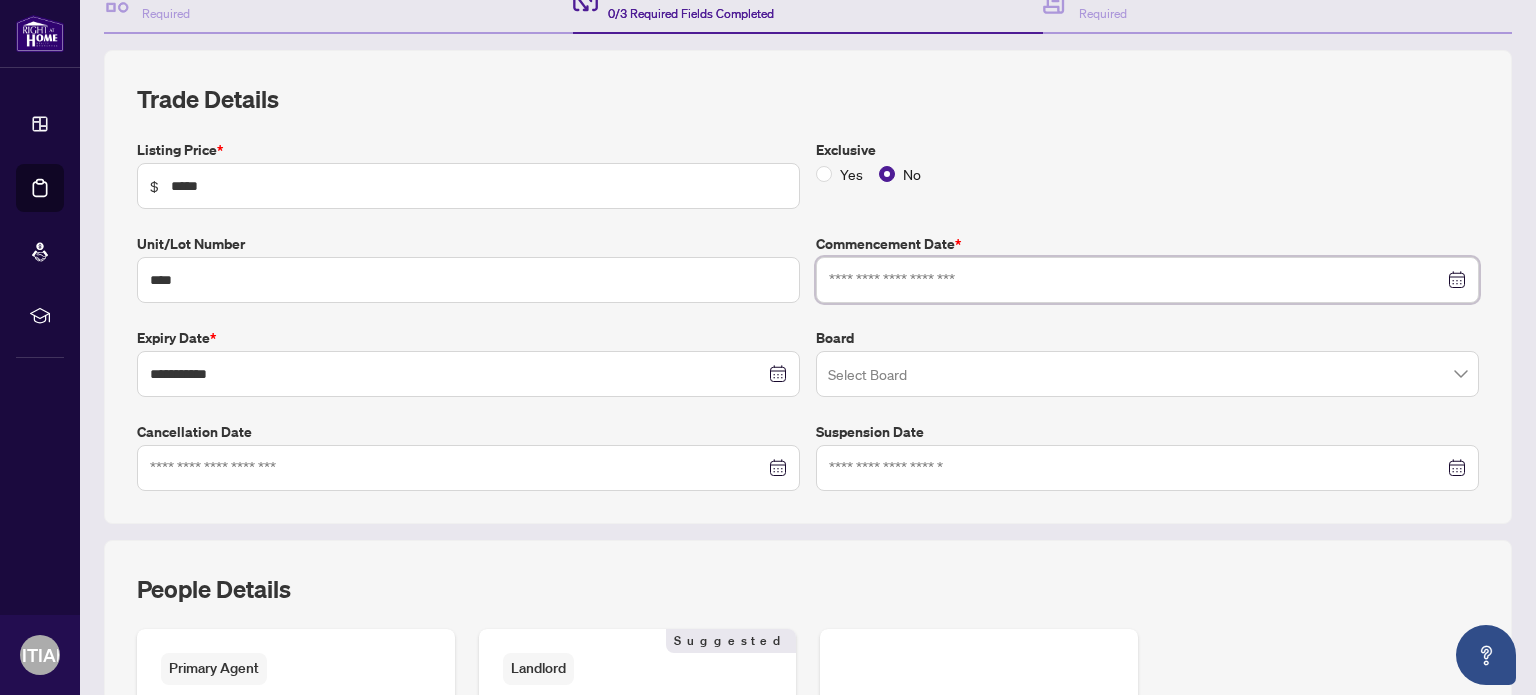 click at bounding box center [1136, 280] 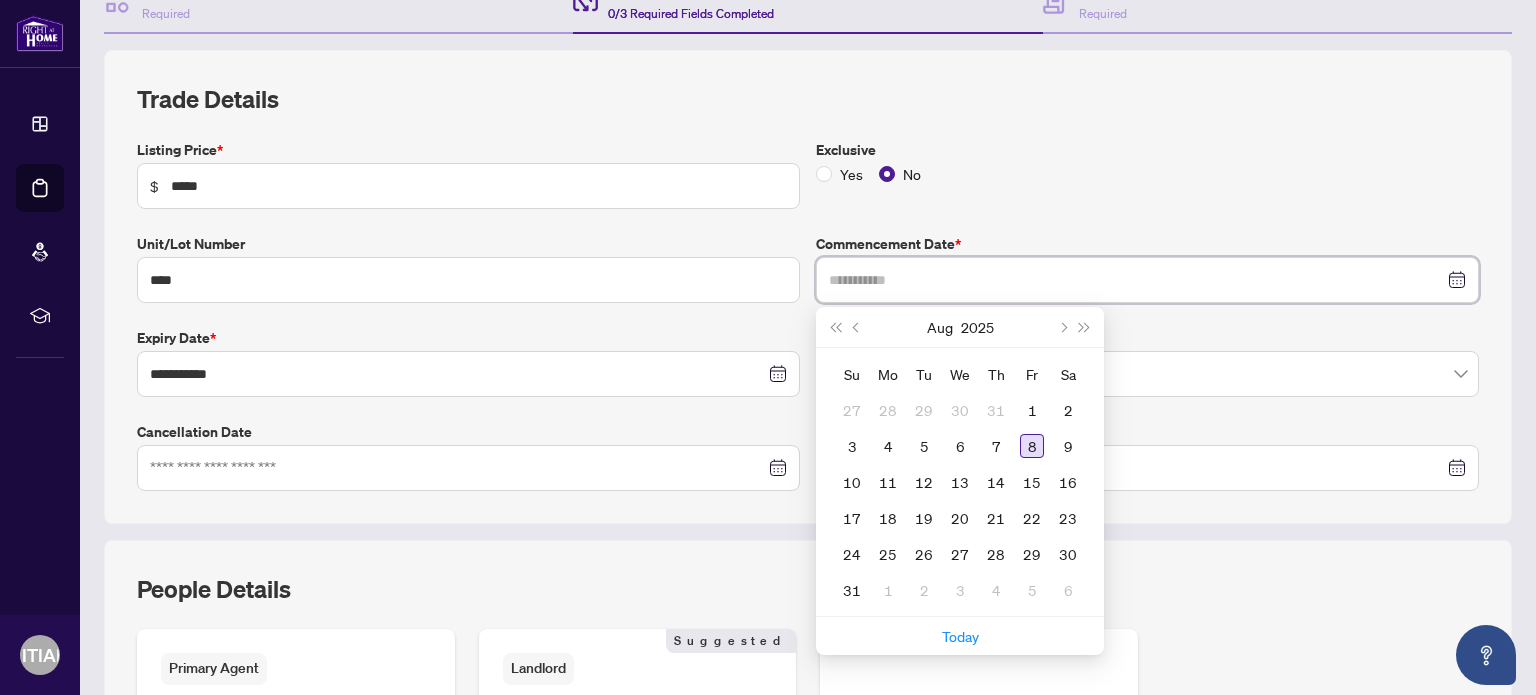 type on "**********" 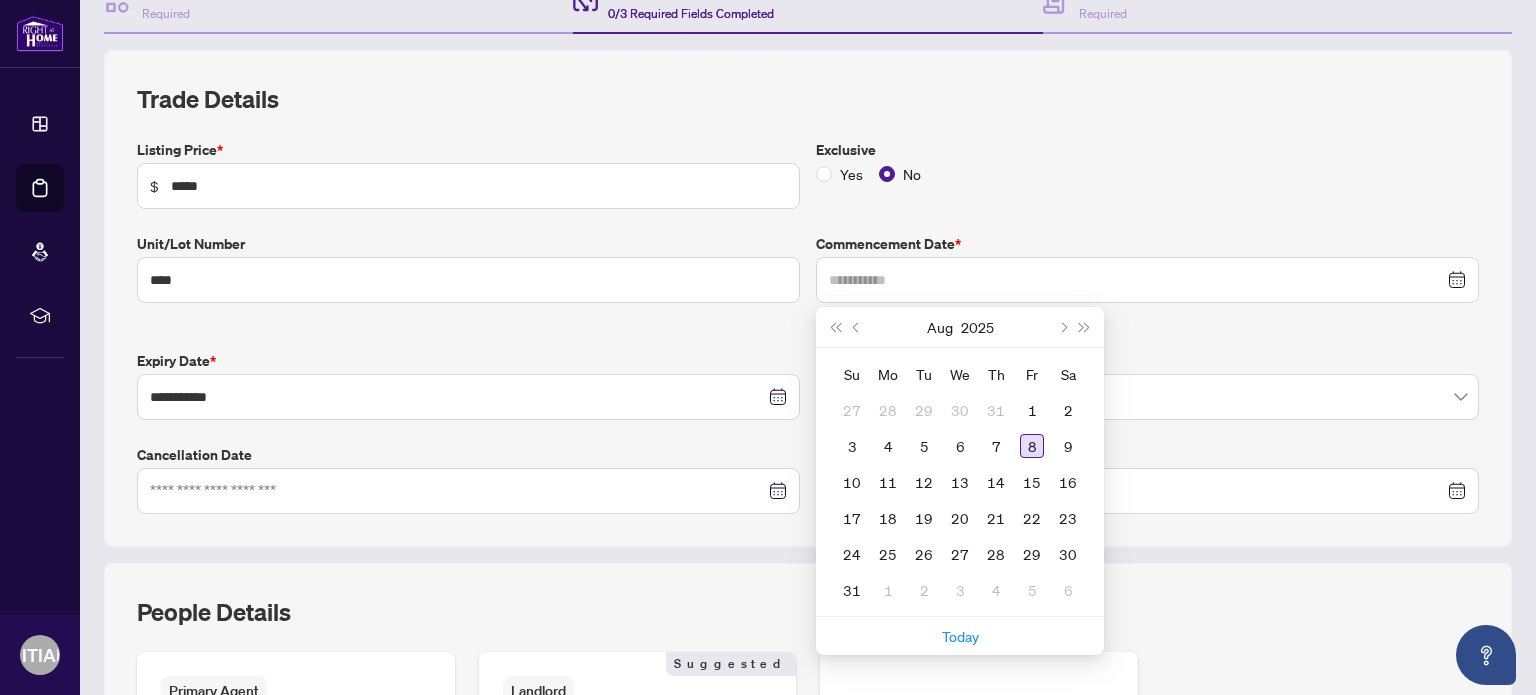 click on "8" at bounding box center (1032, 446) 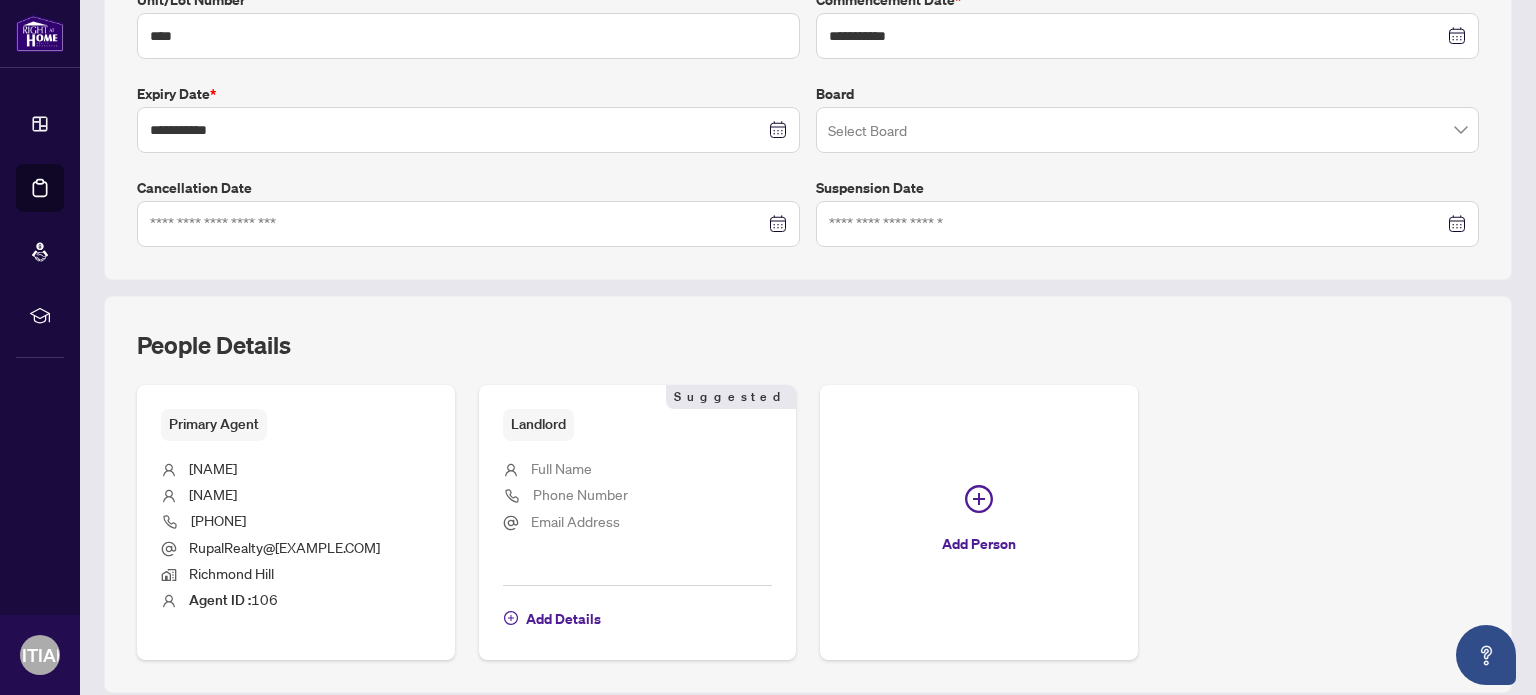 scroll, scrollTop: 604, scrollLeft: 0, axis: vertical 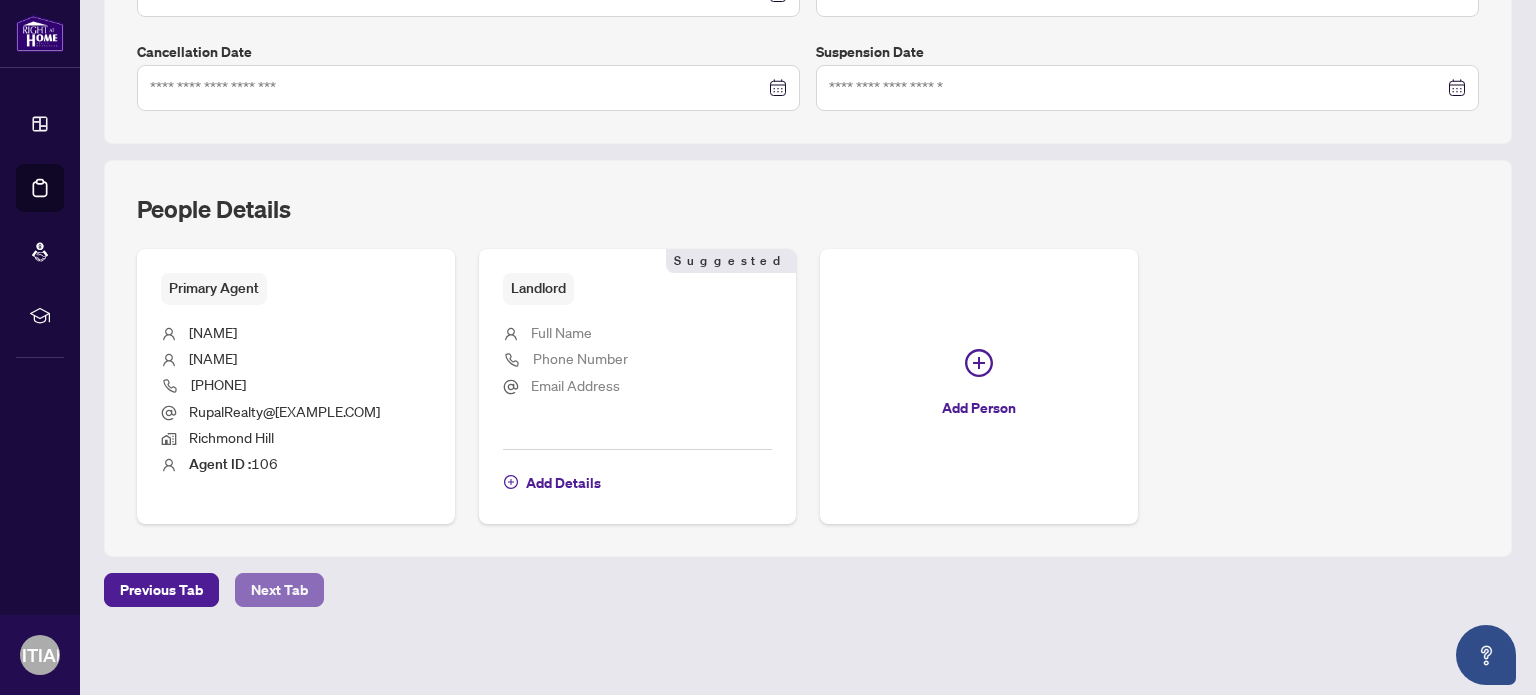 click on "Next Tab" at bounding box center [279, 590] 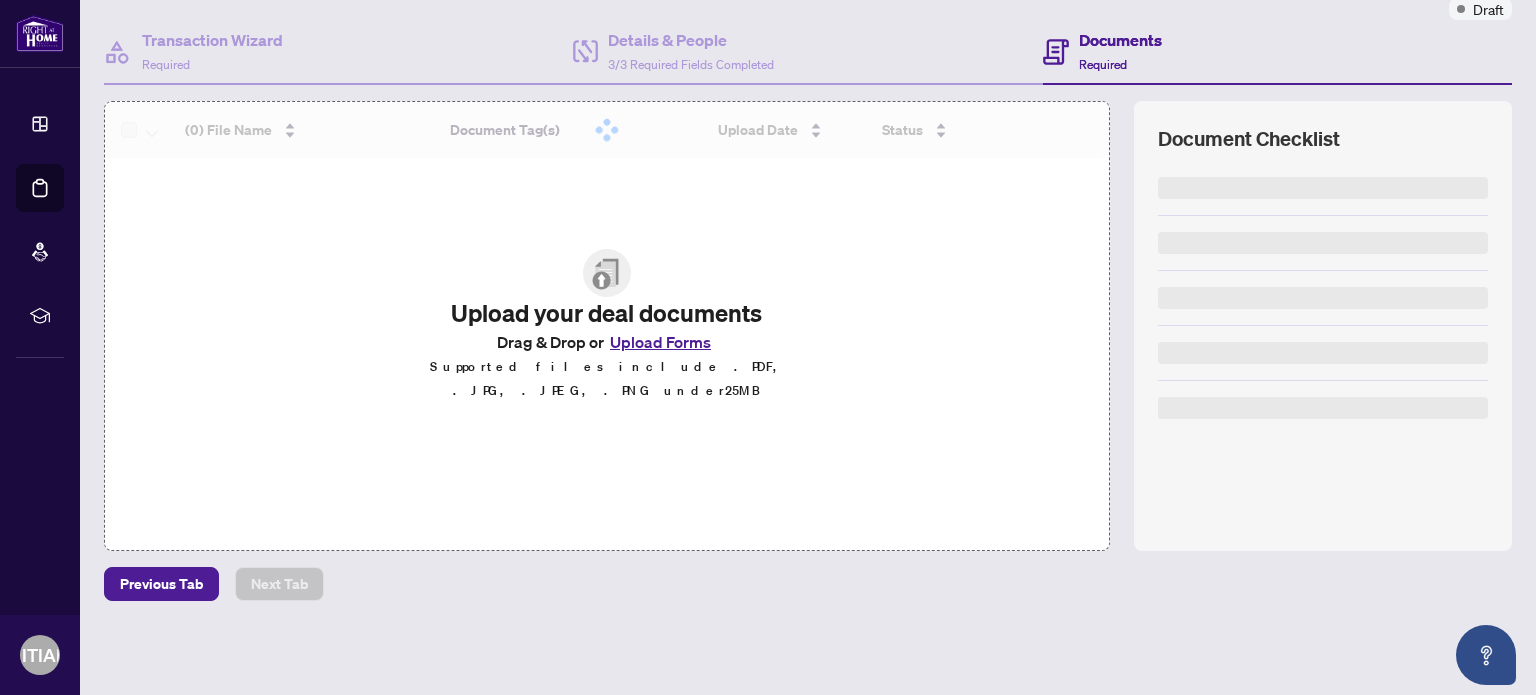 scroll, scrollTop: 169, scrollLeft: 0, axis: vertical 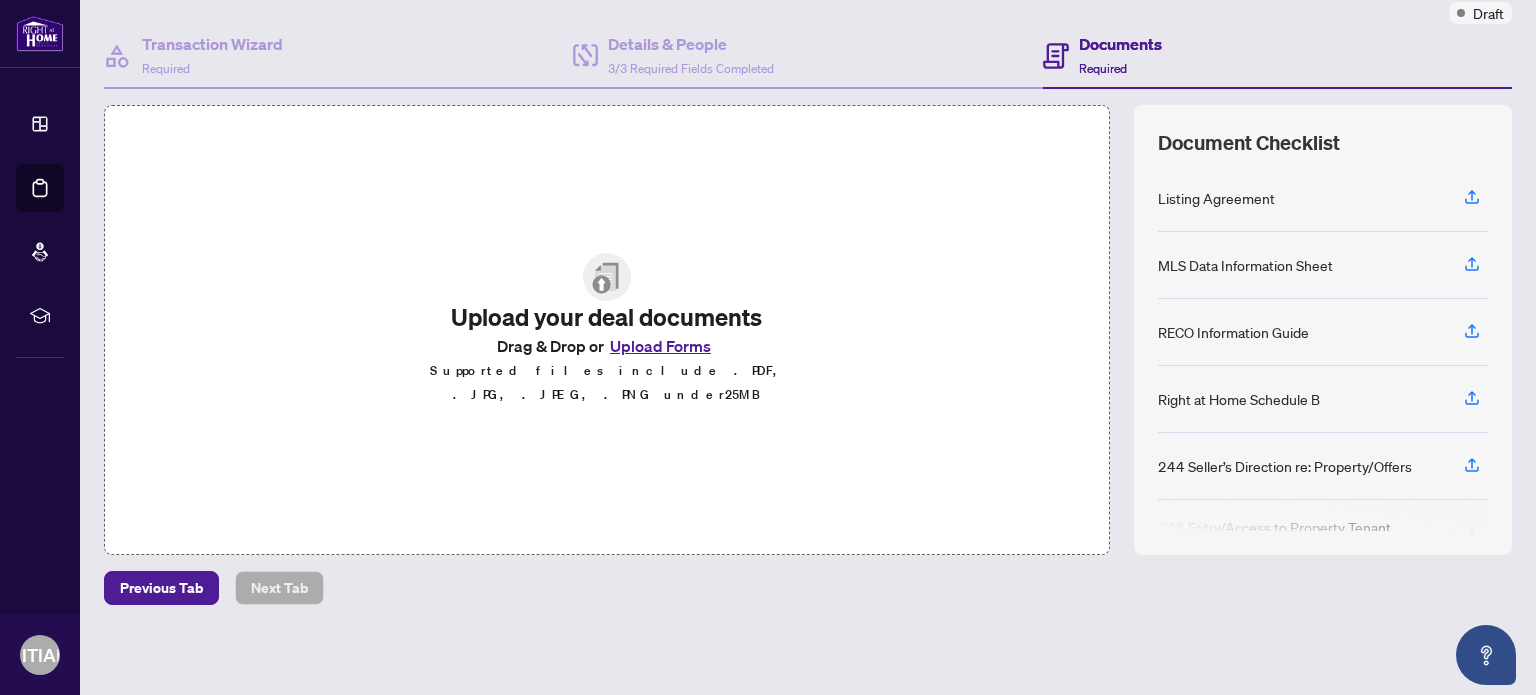 click on "Upload Forms" at bounding box center [660, 346] 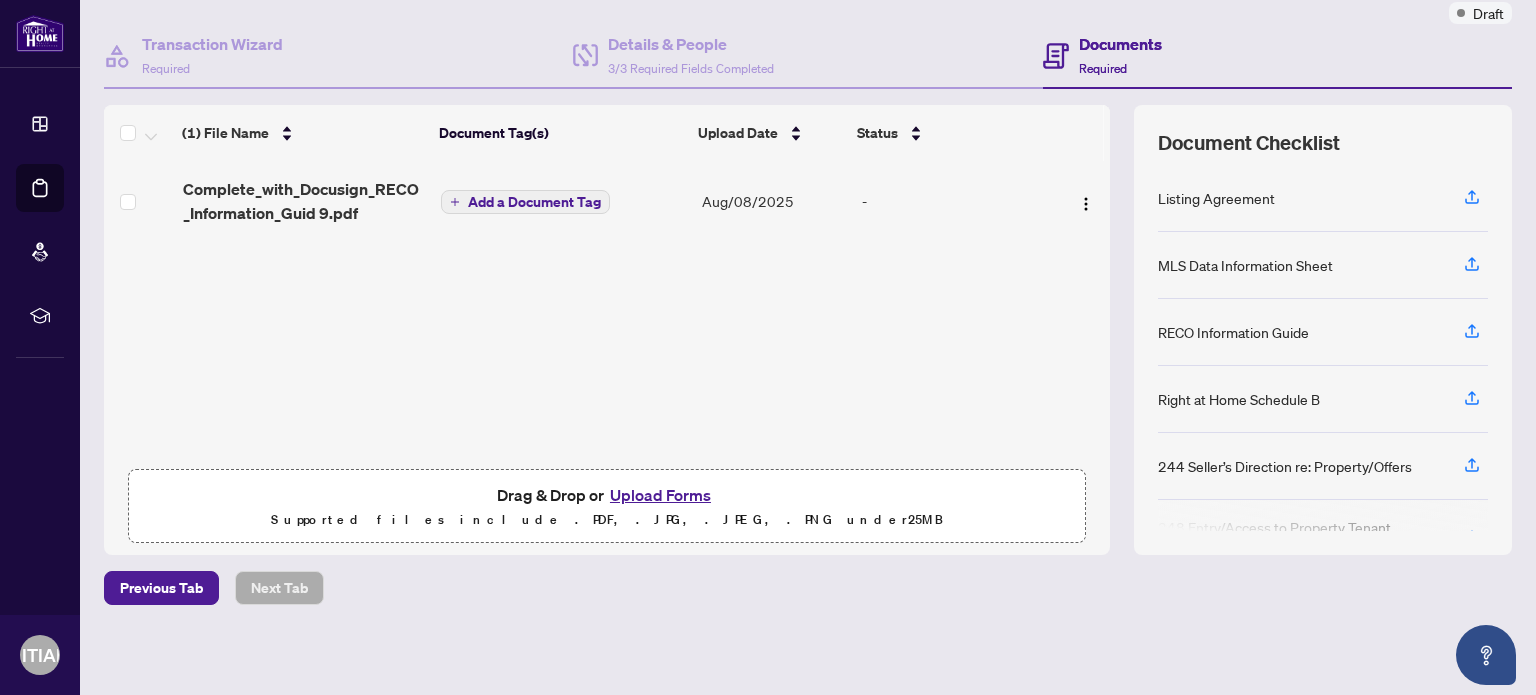 scroll, scrollTop: 0, scrollLeft: 0, axis: both 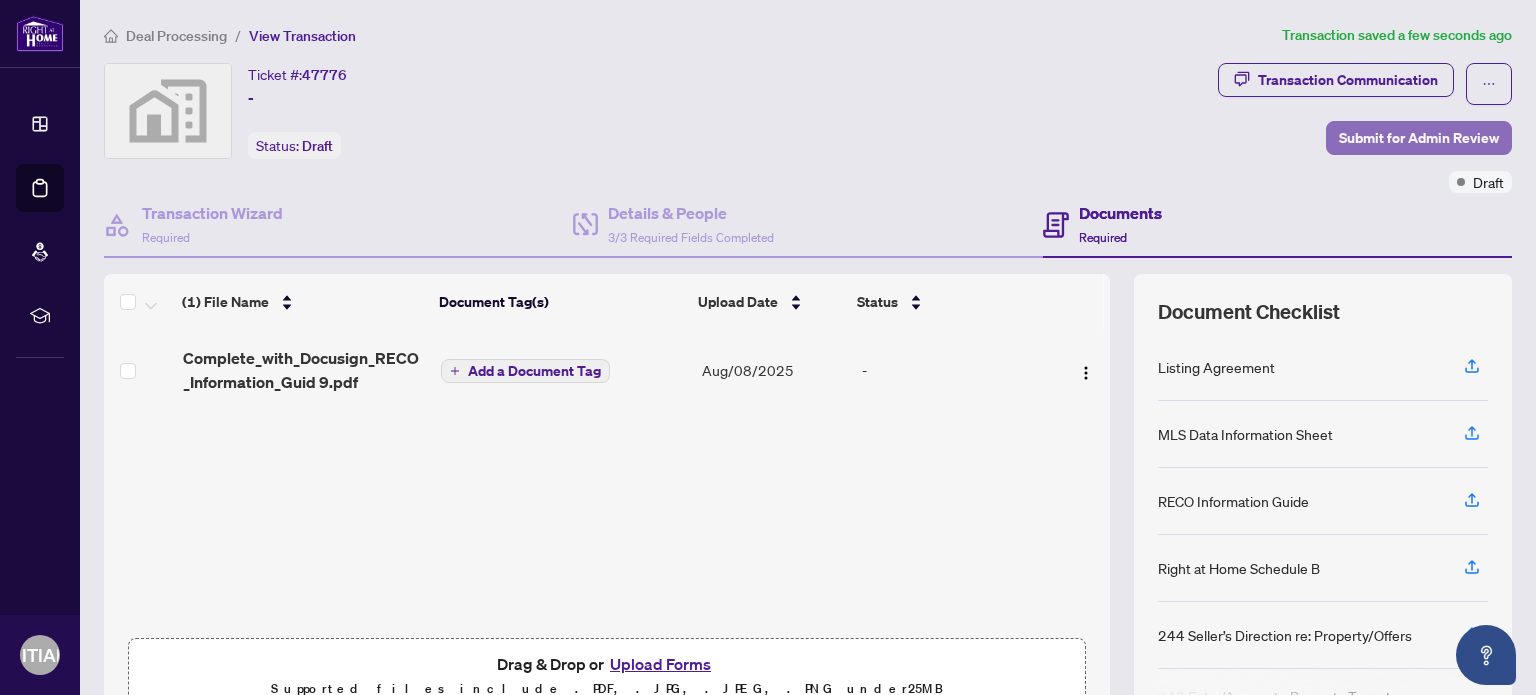 click on "Submit for Admin Review" at bounding box center (1419, 138) 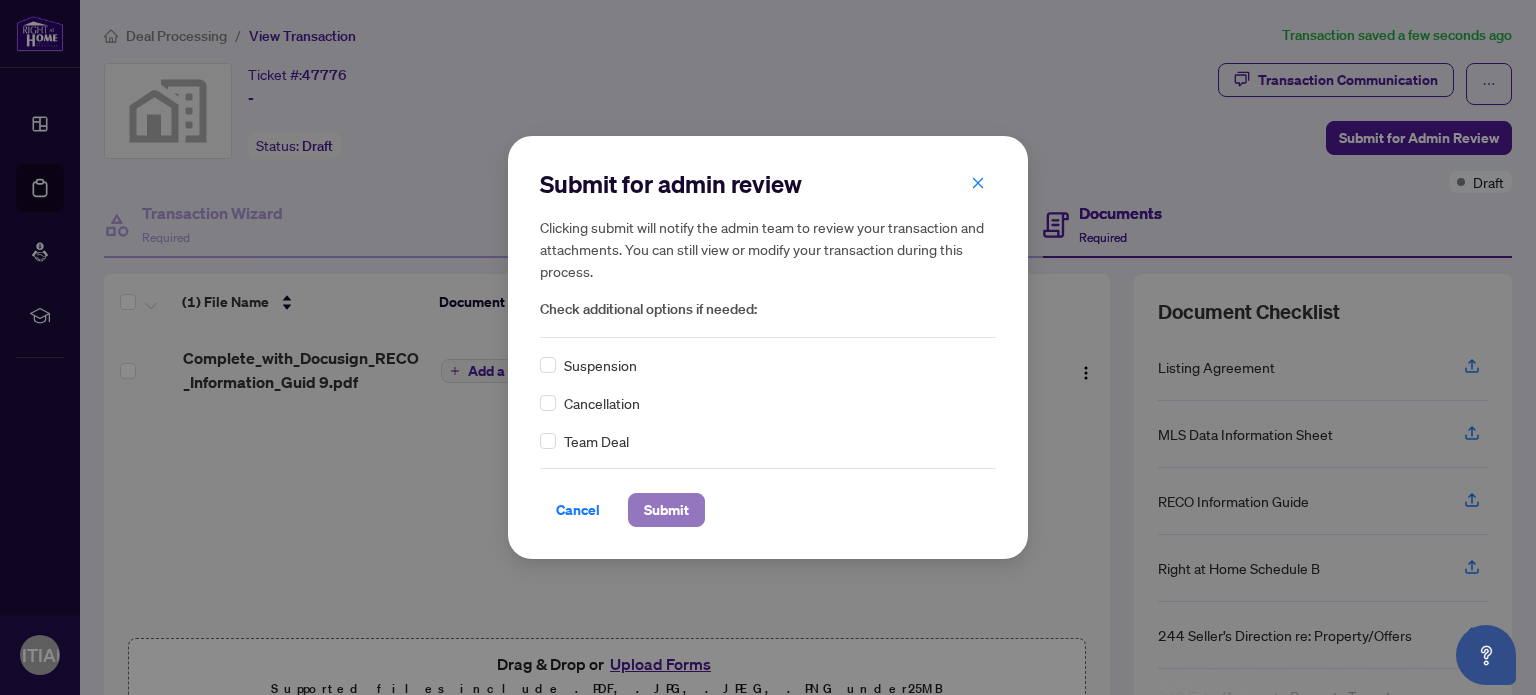 click on "Submit" at bounding box center [666, 510] 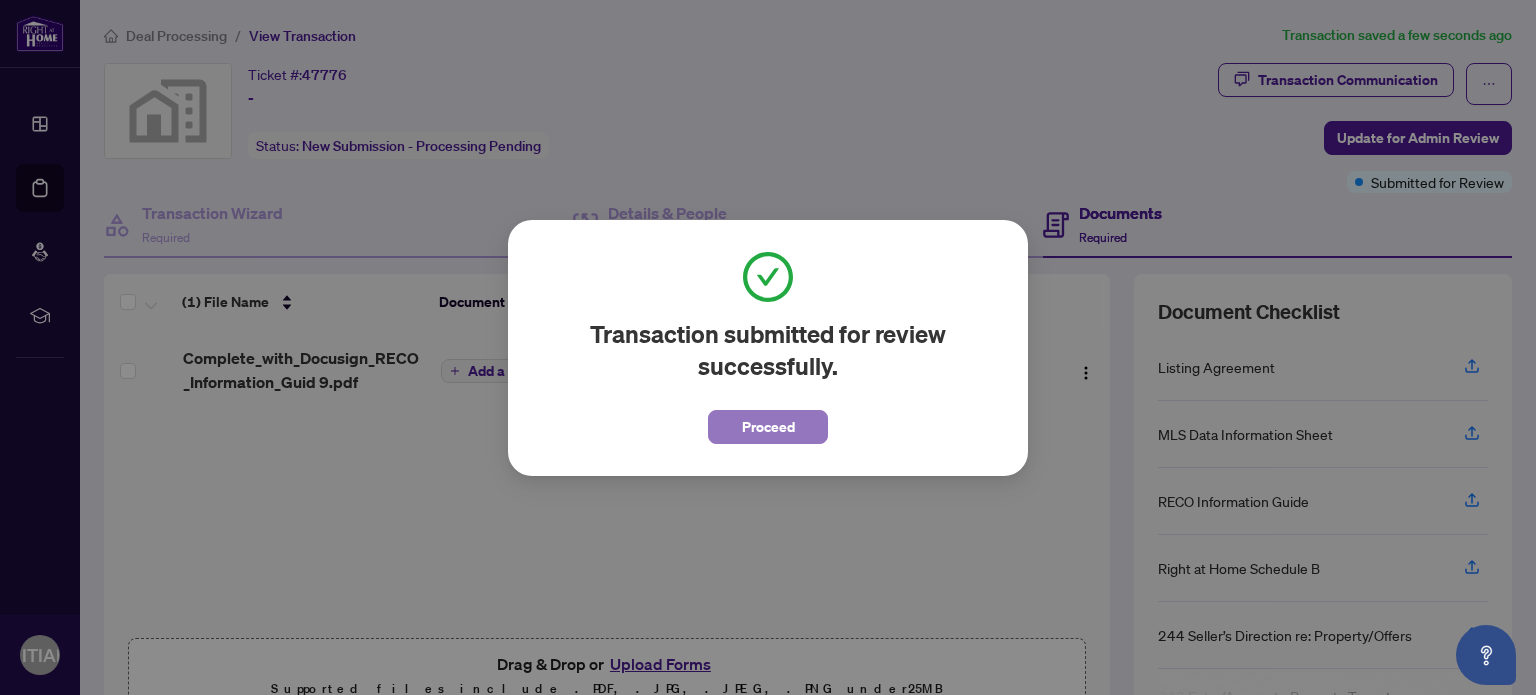 click on "Proceed" at bounding box center [768, 427] 